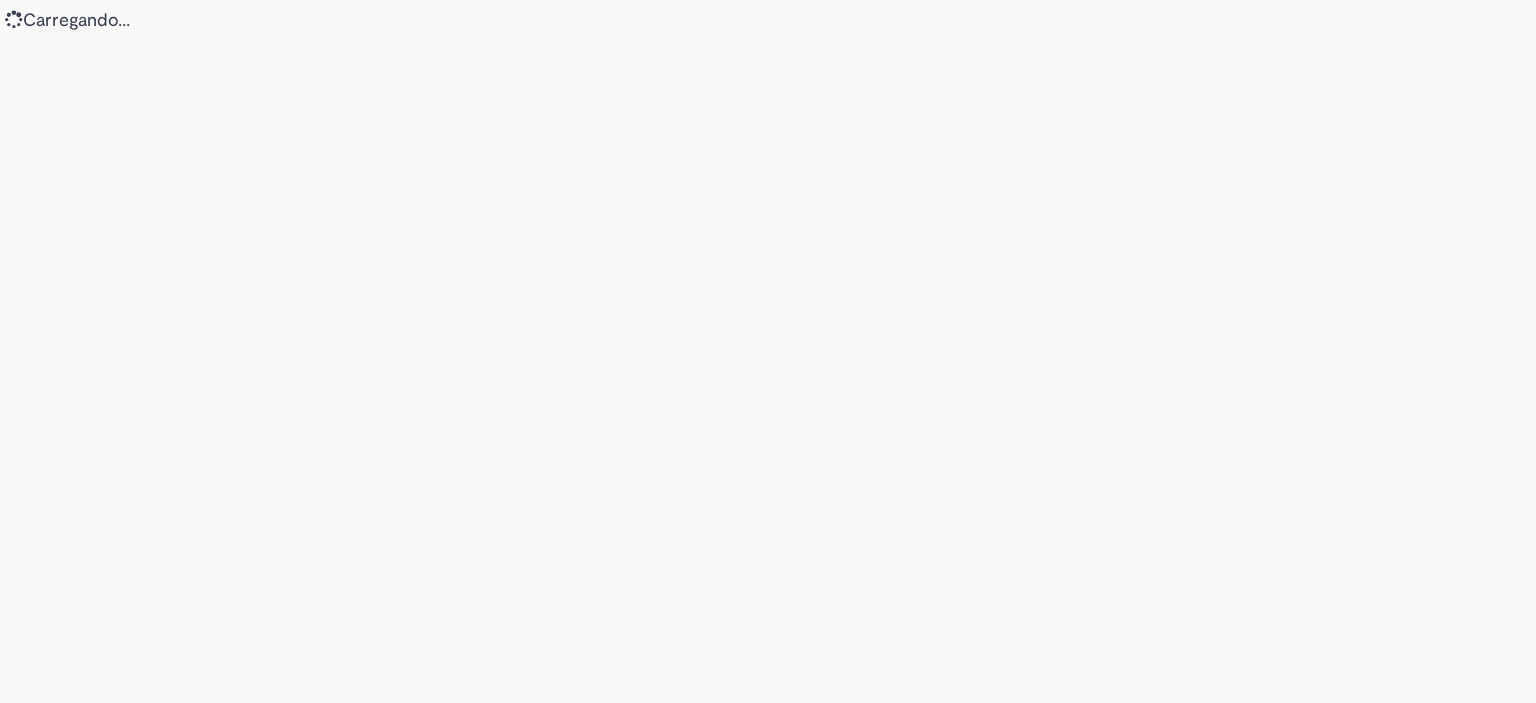 scroll, scrollTop: 0, scrollLeft: 0, axis: both 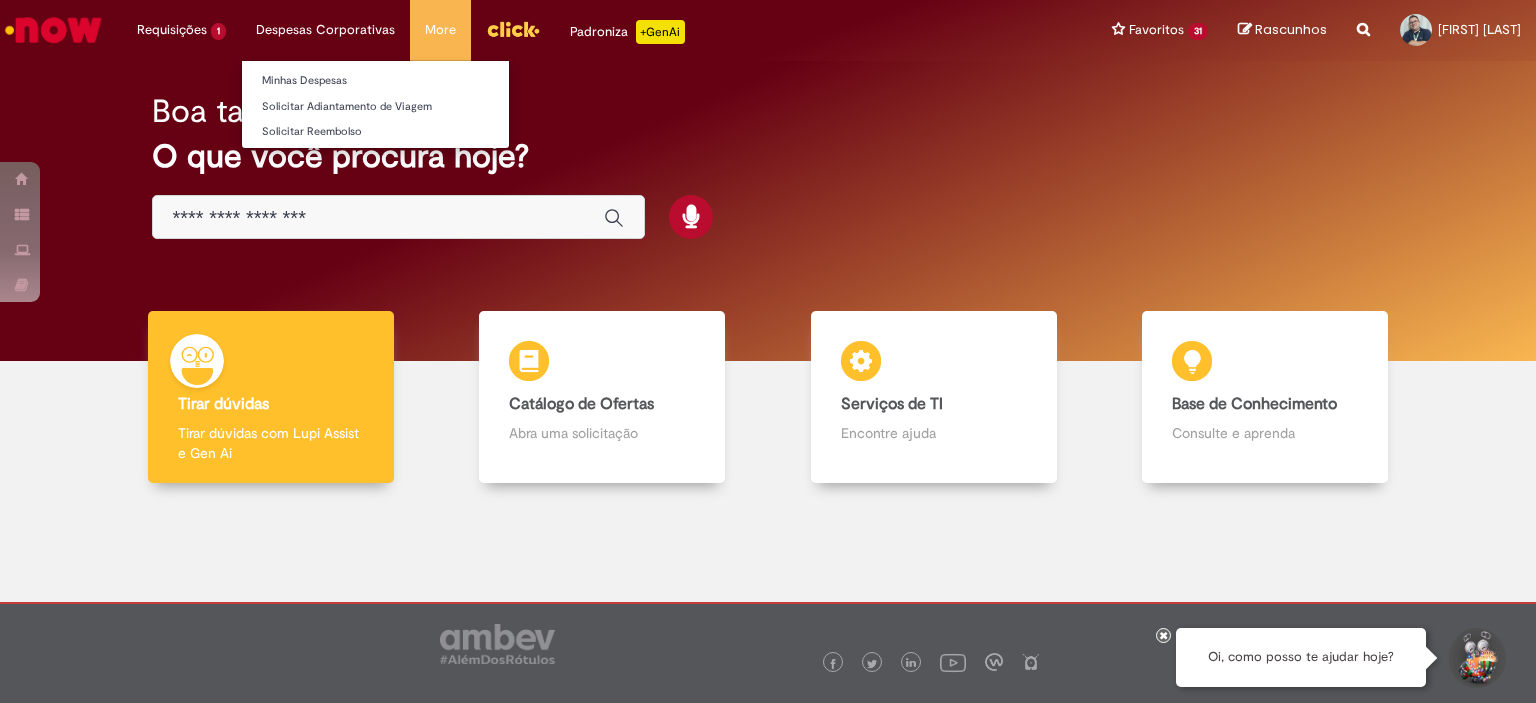 click on "Despesas Corporativas
Minhas Despesas
Solicitar Adiantamento de Viagem
Solicitar Reembolso" at bounding box center [181, 30] 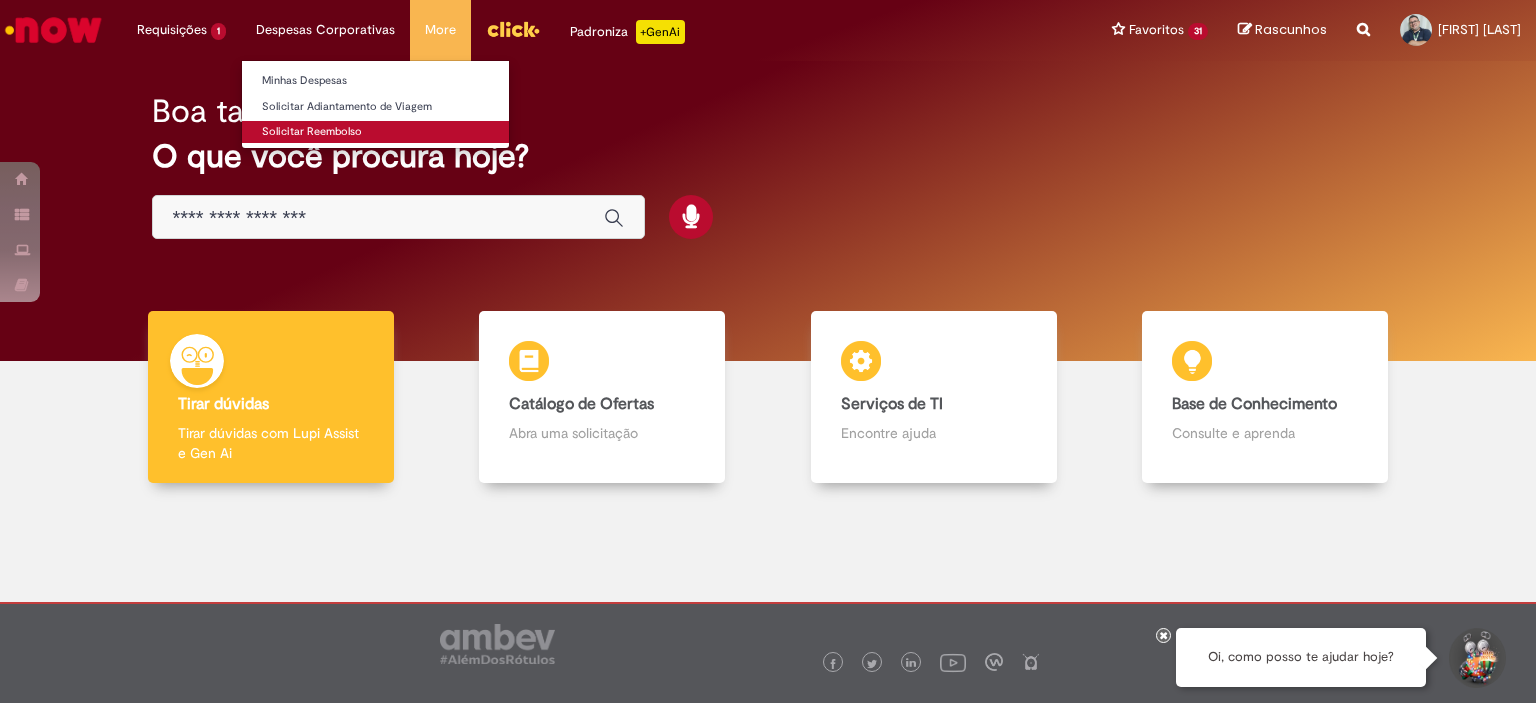 click on "Solicitar Reembolso" at bounding box center [375, 132] 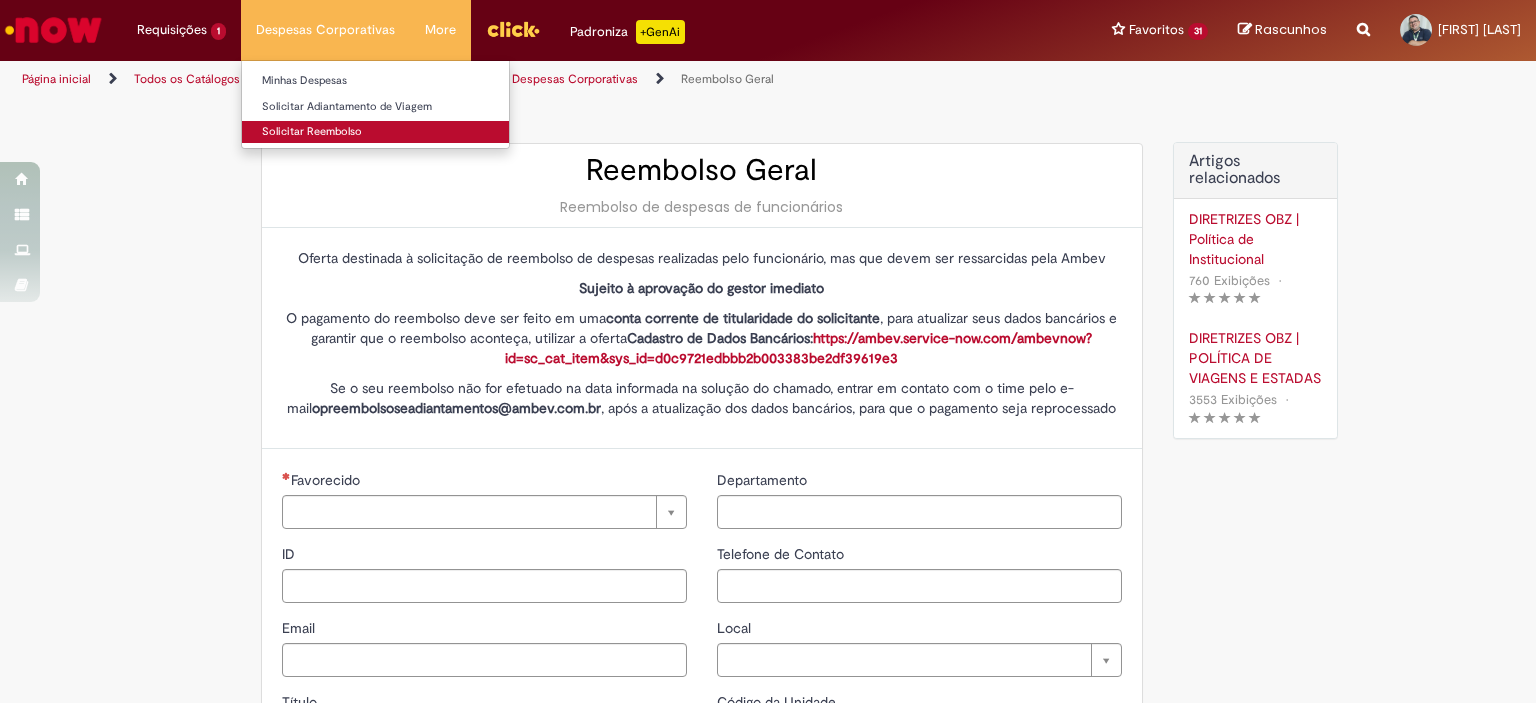 type on "********" 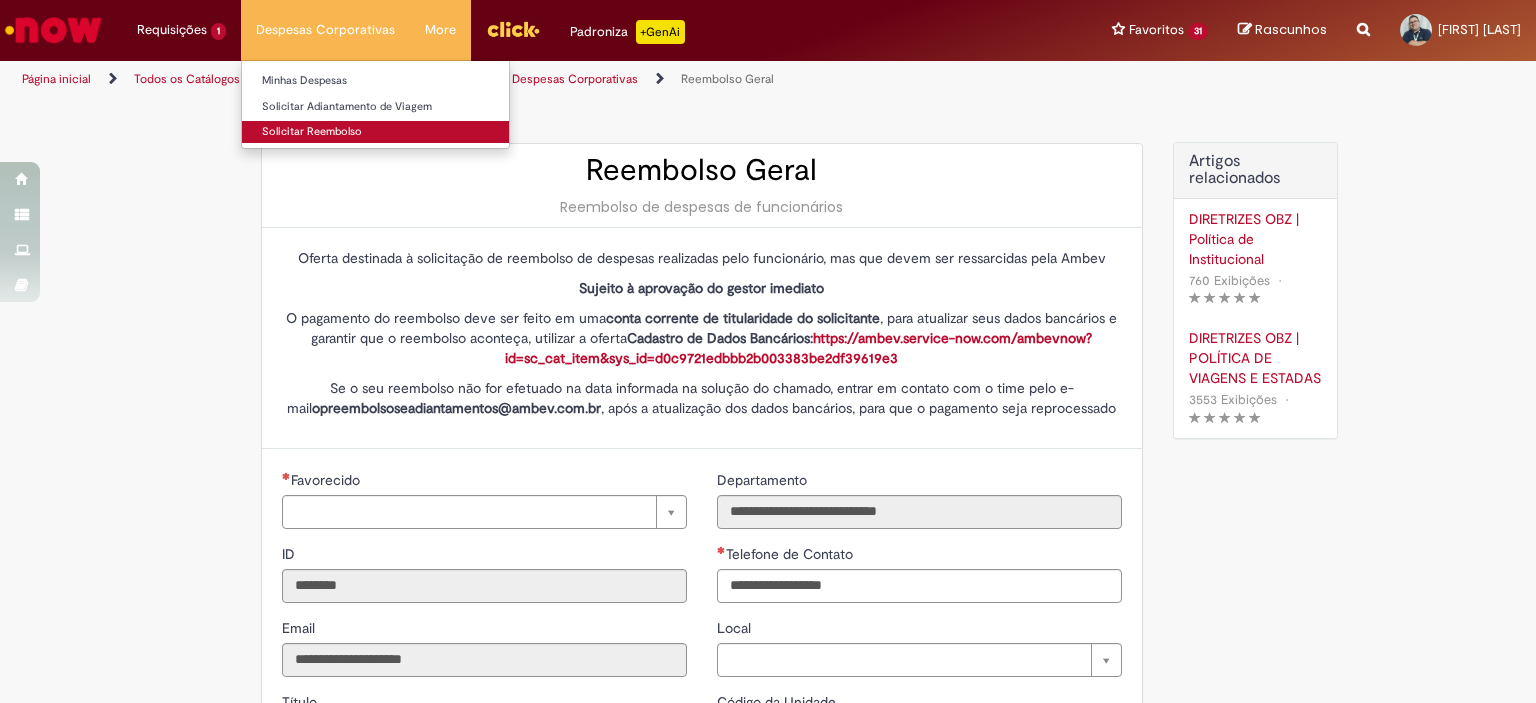 type on "**********" 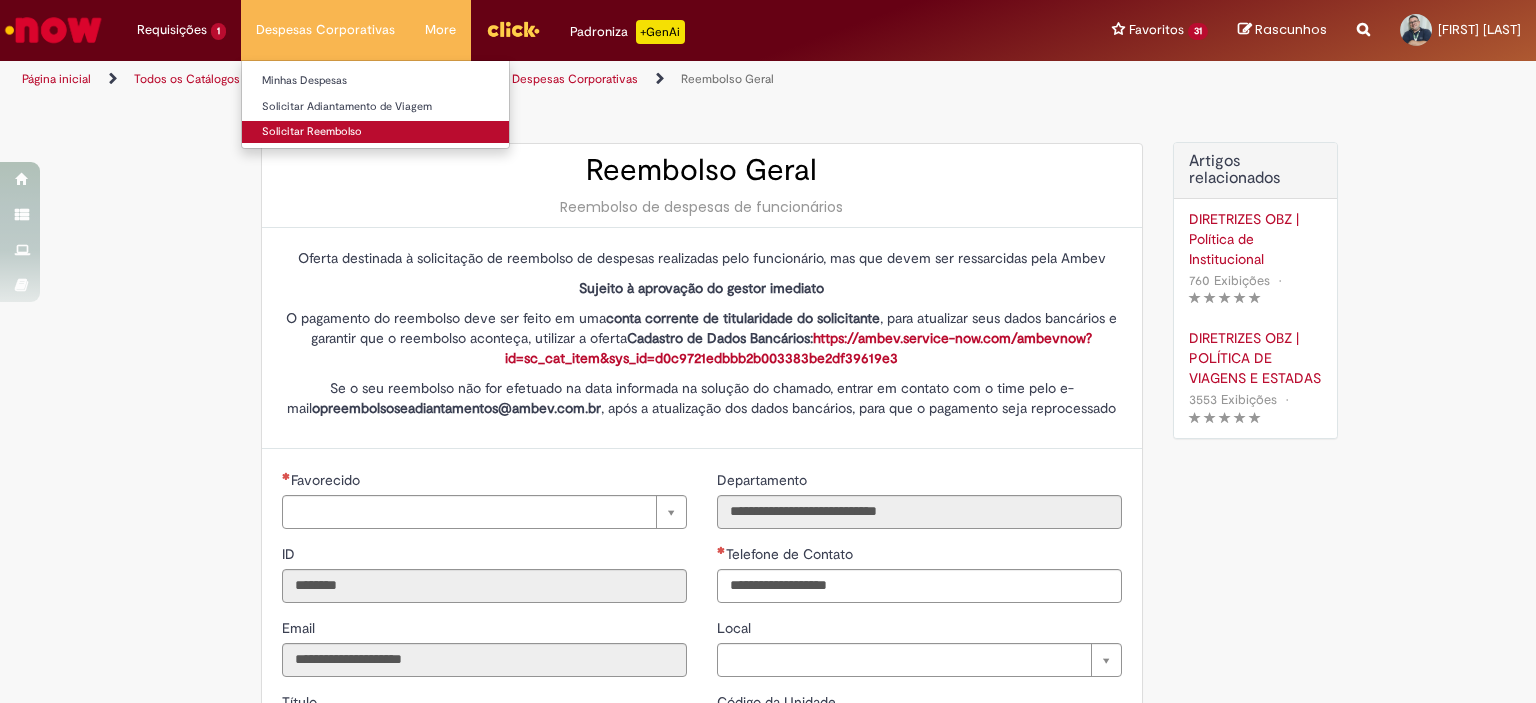 type on "**********" 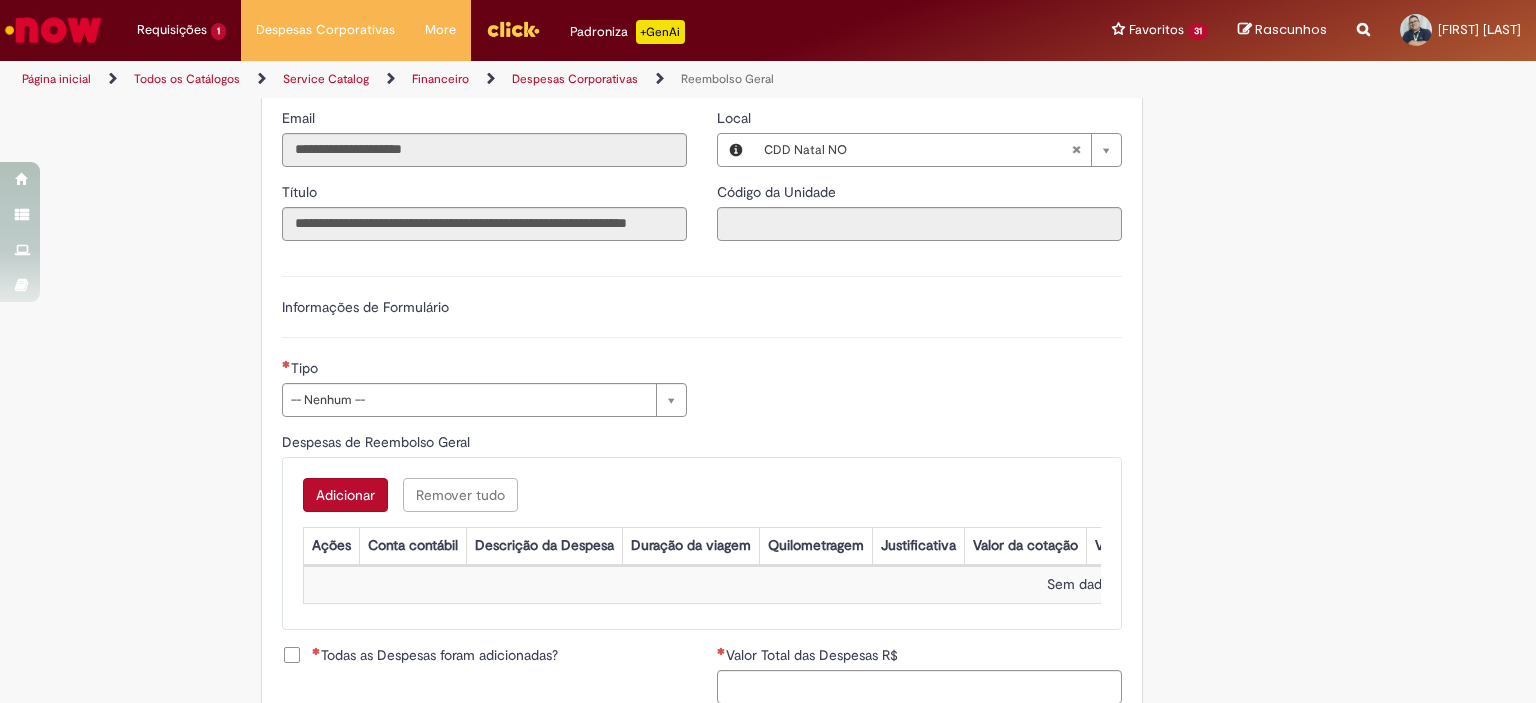 scroll, scrollTop: 524, scrollLeft: 0, axis: vertical 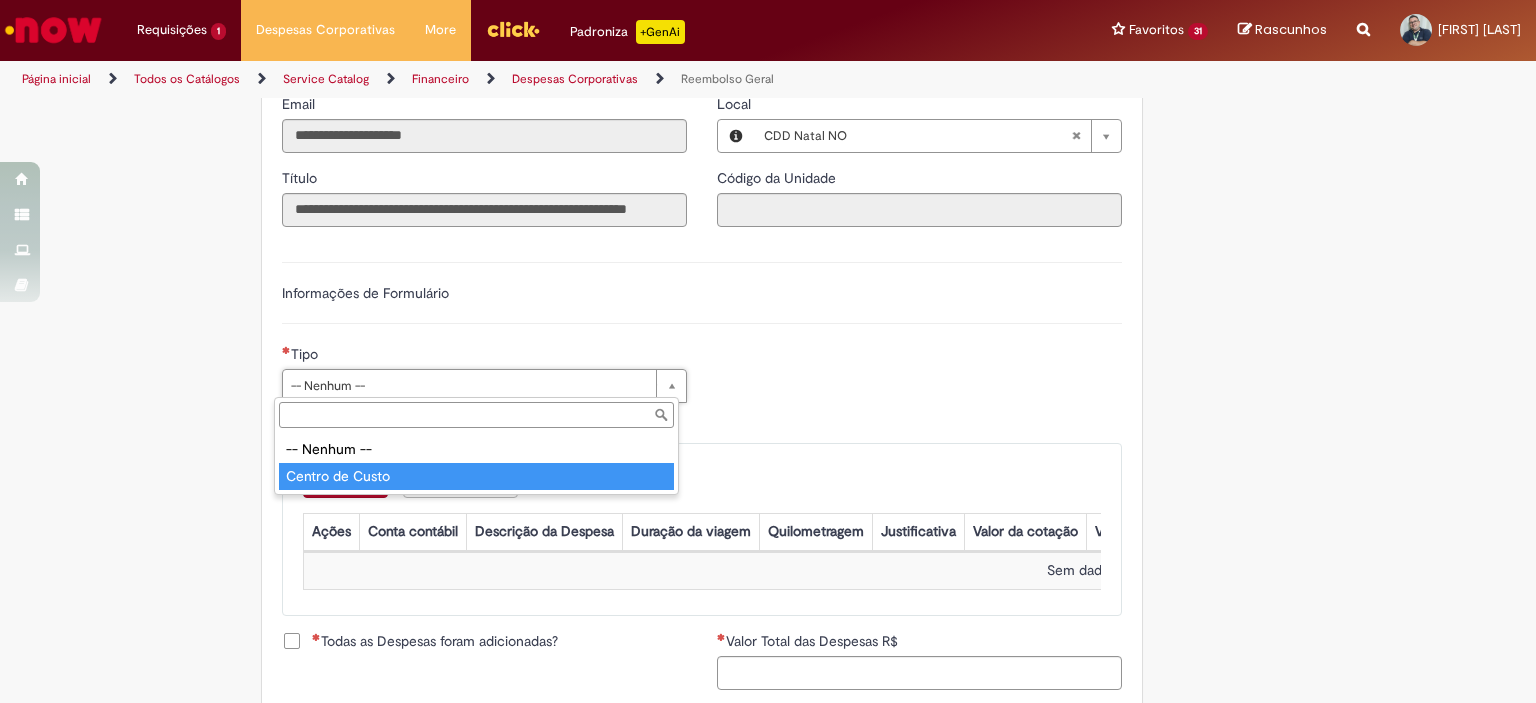 type on "**********" 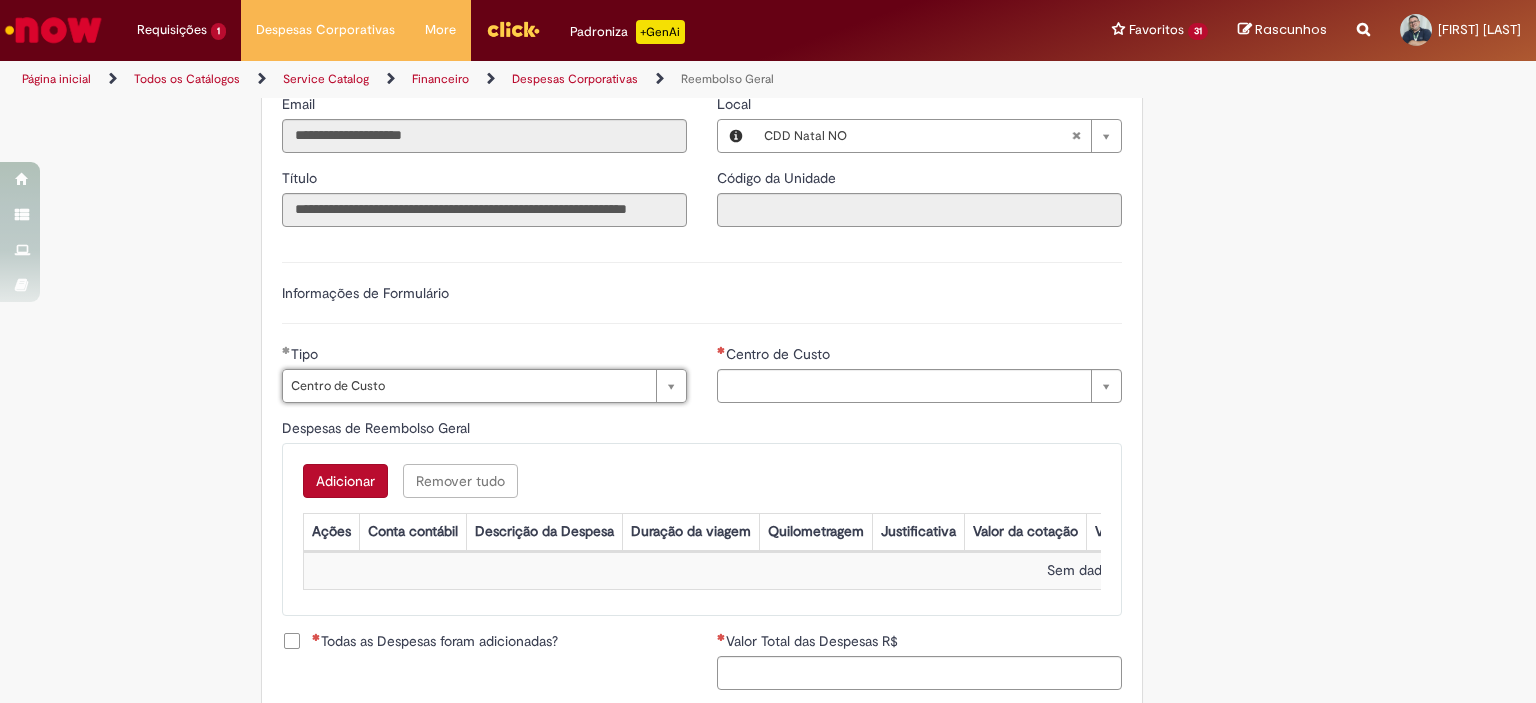 type on "**********" 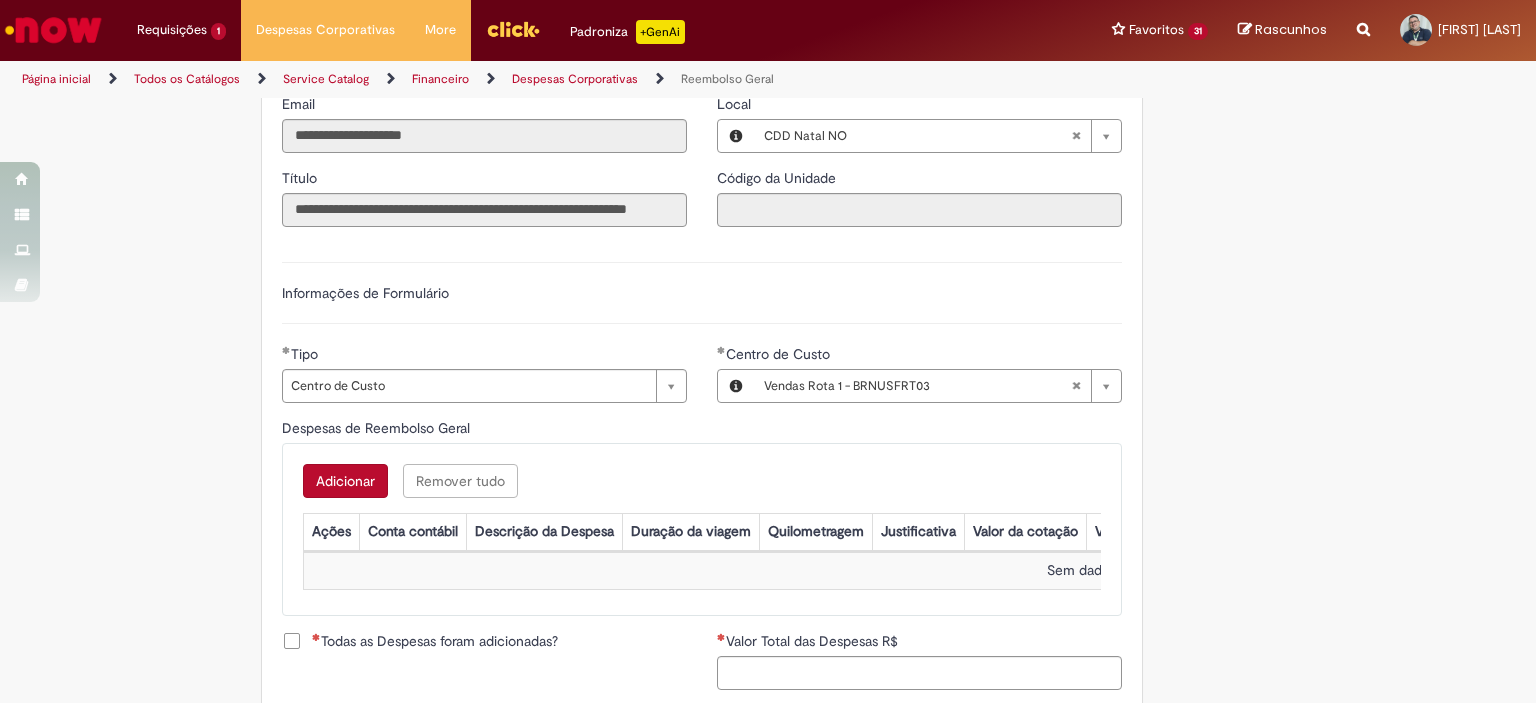 click on "Adicionar" at bounding box center [345, 481] 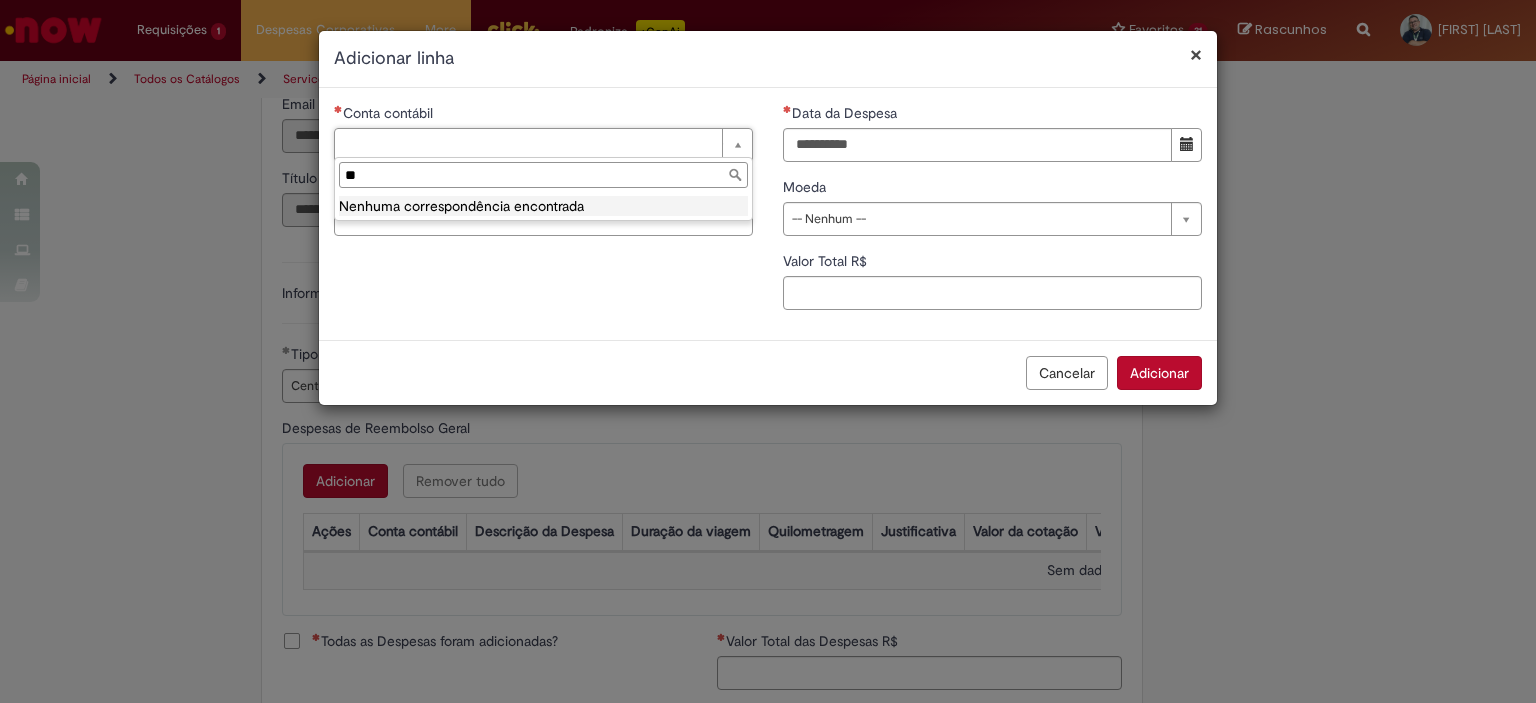 type on "*" 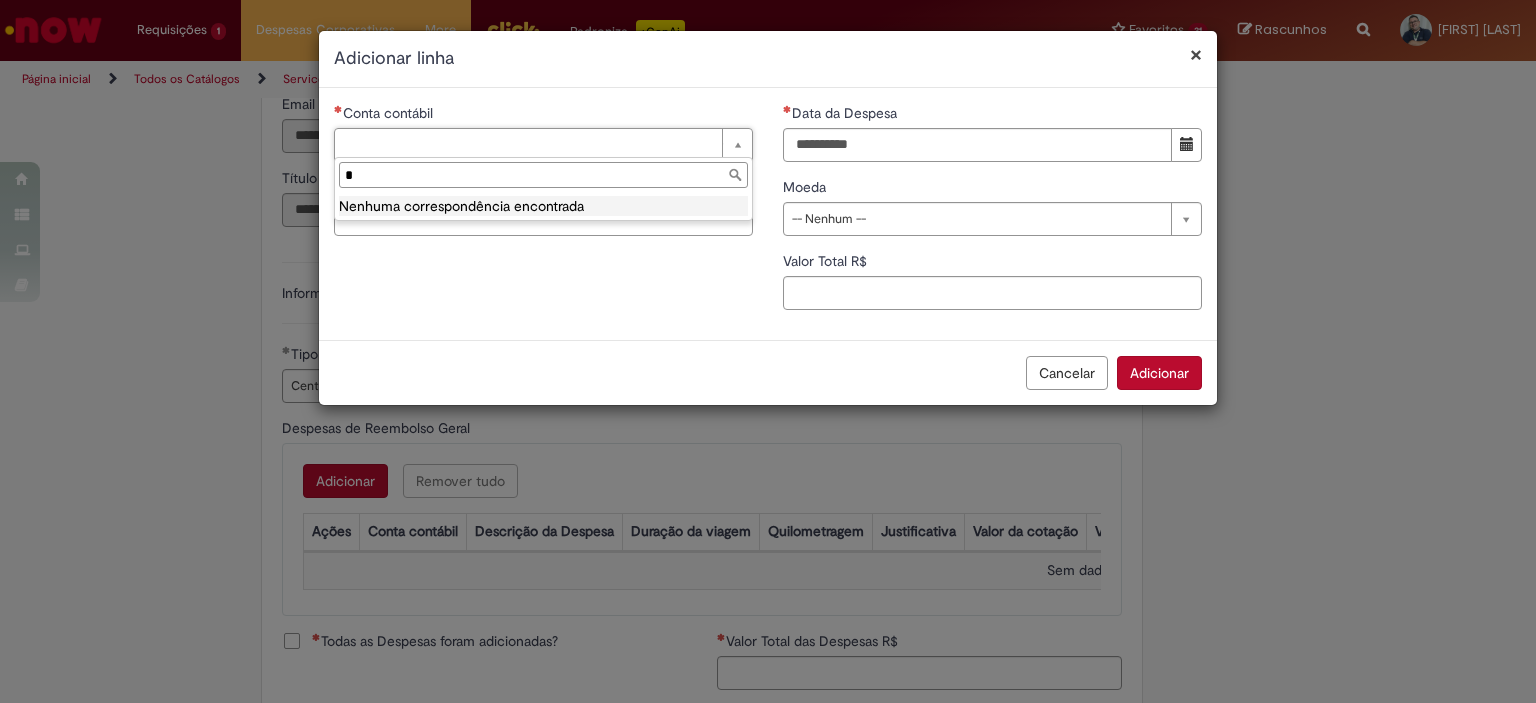 type 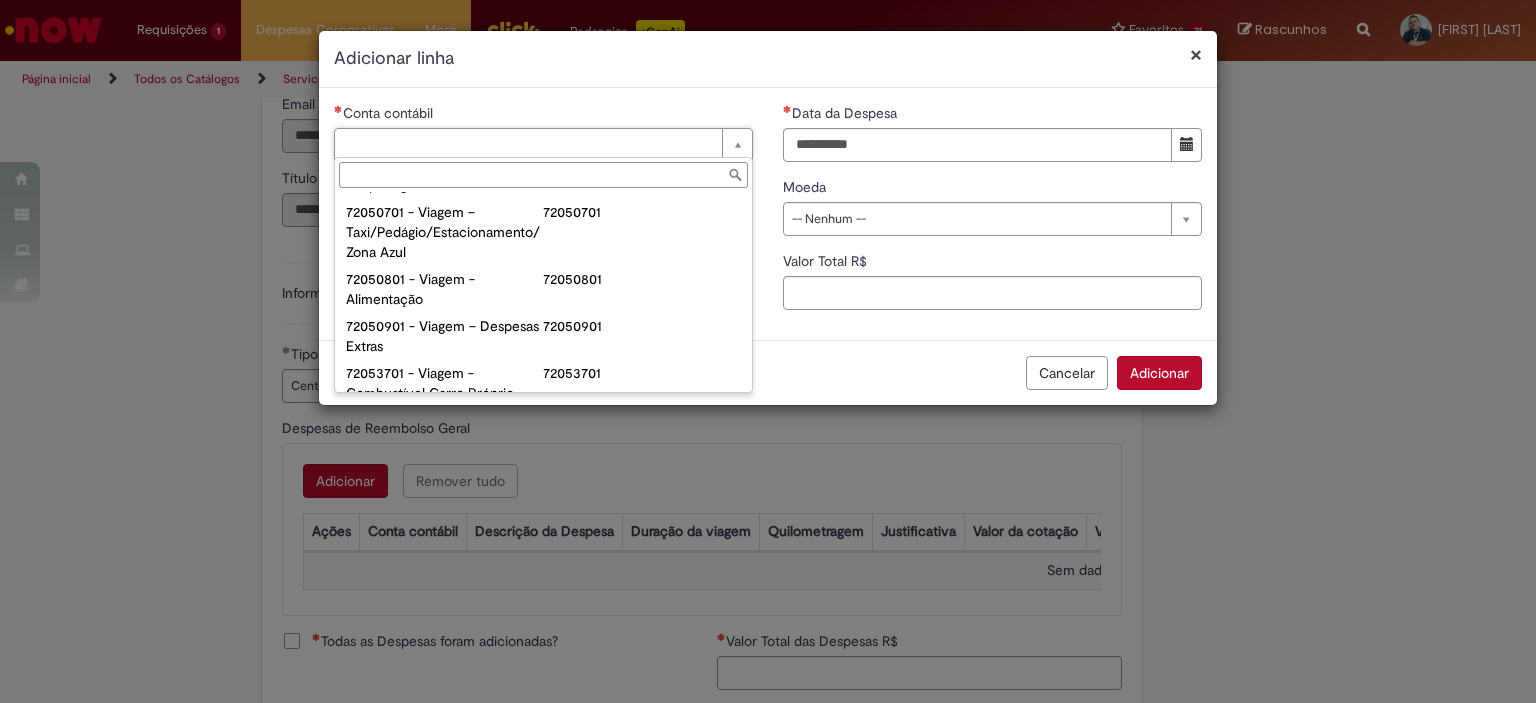 scroll, scrollTop: 1181, scrollLeft: 0, axis: vertical 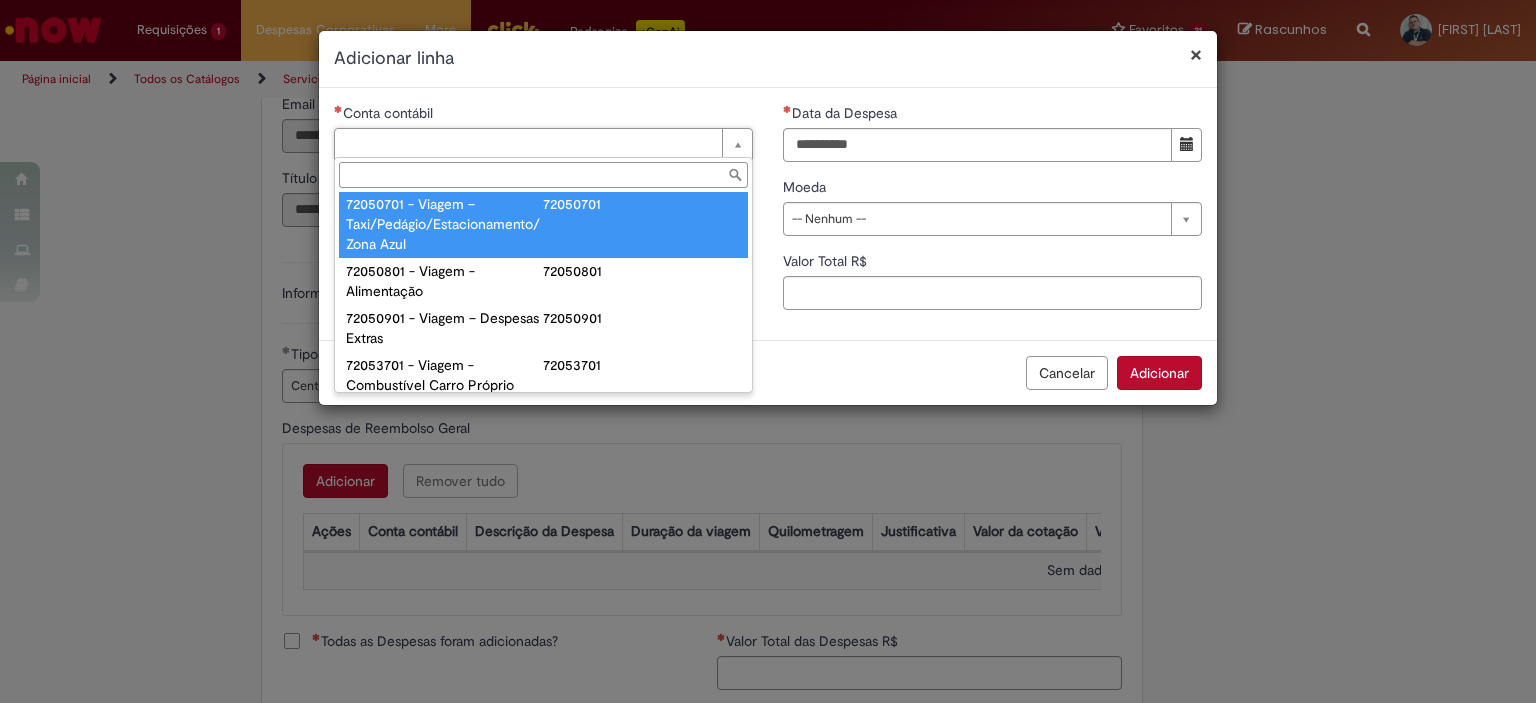 type on "**********" 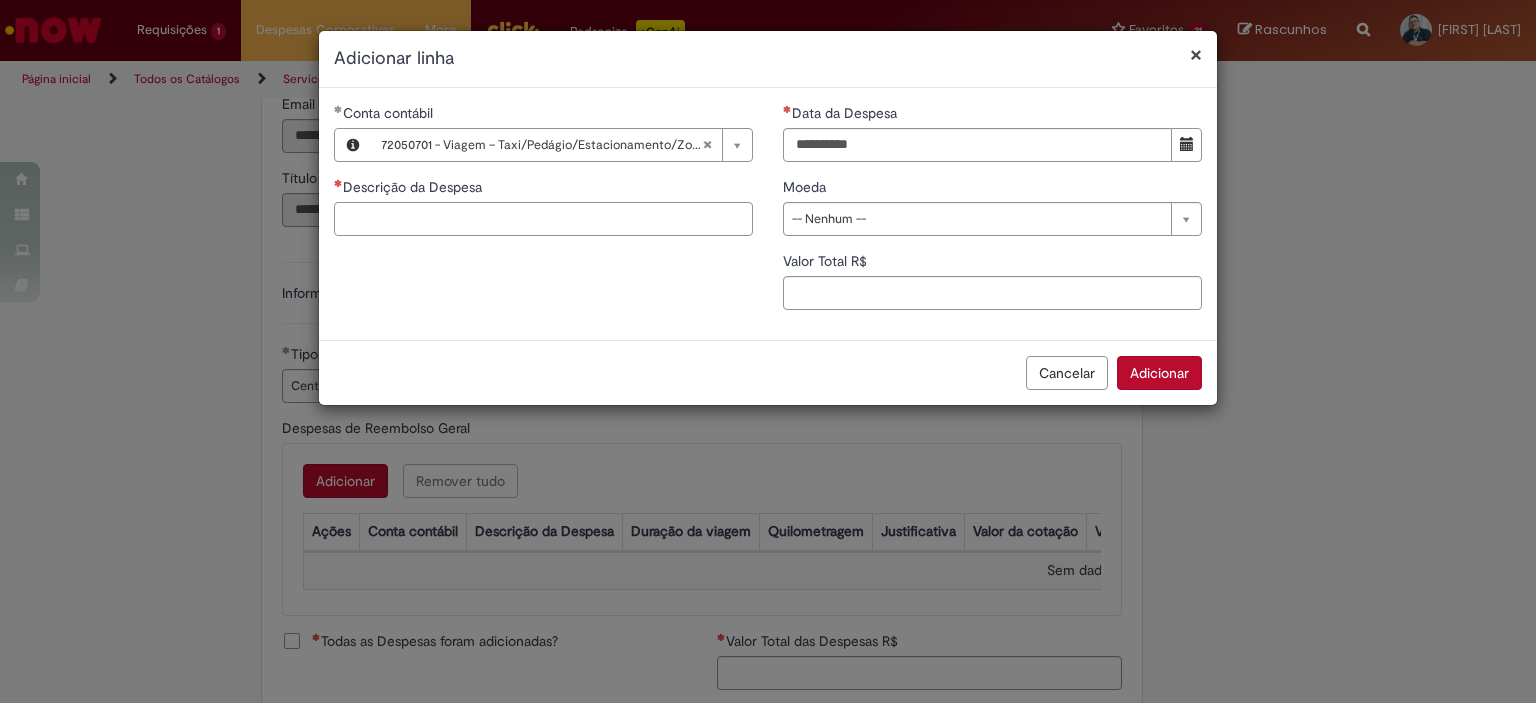 click on "Descrição da Despesa" at bounding box center (543, 219) 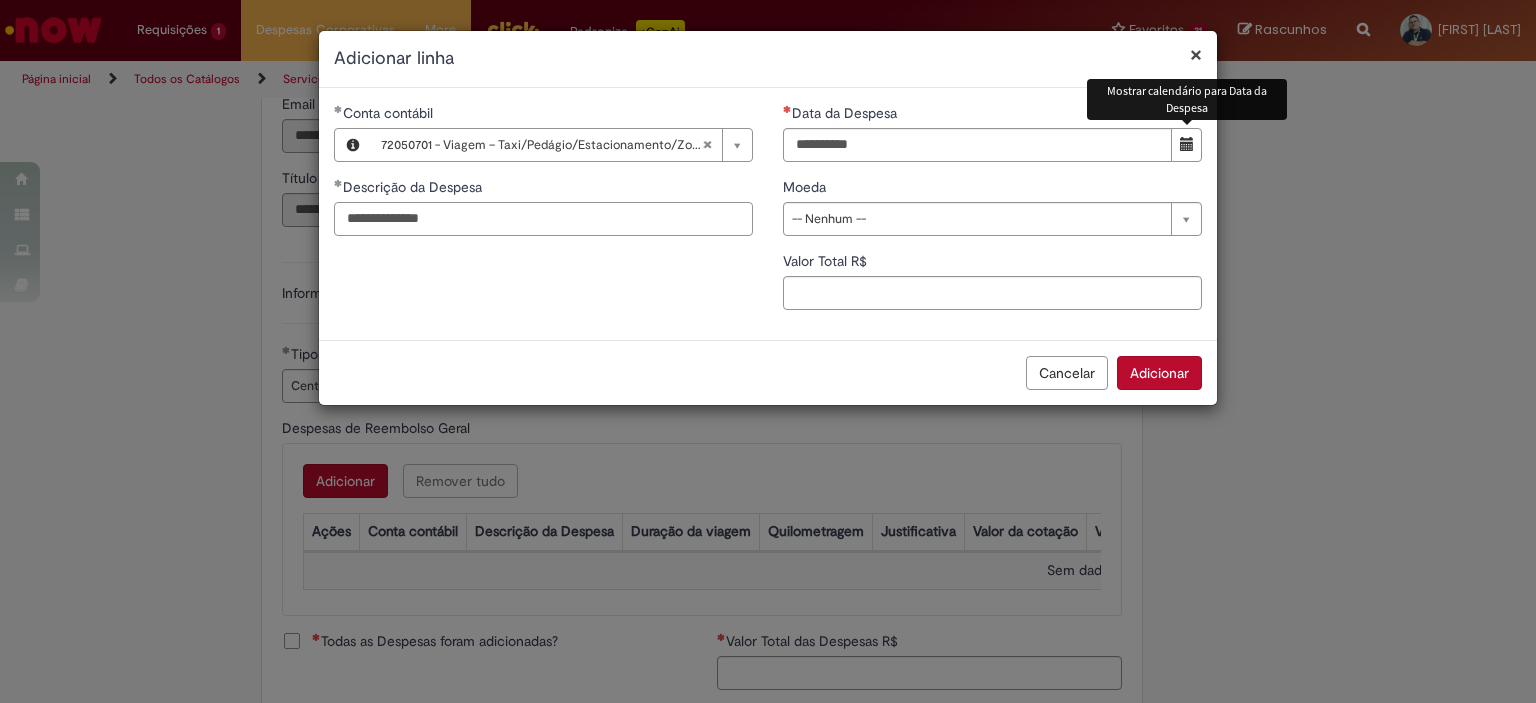 type on "**********" 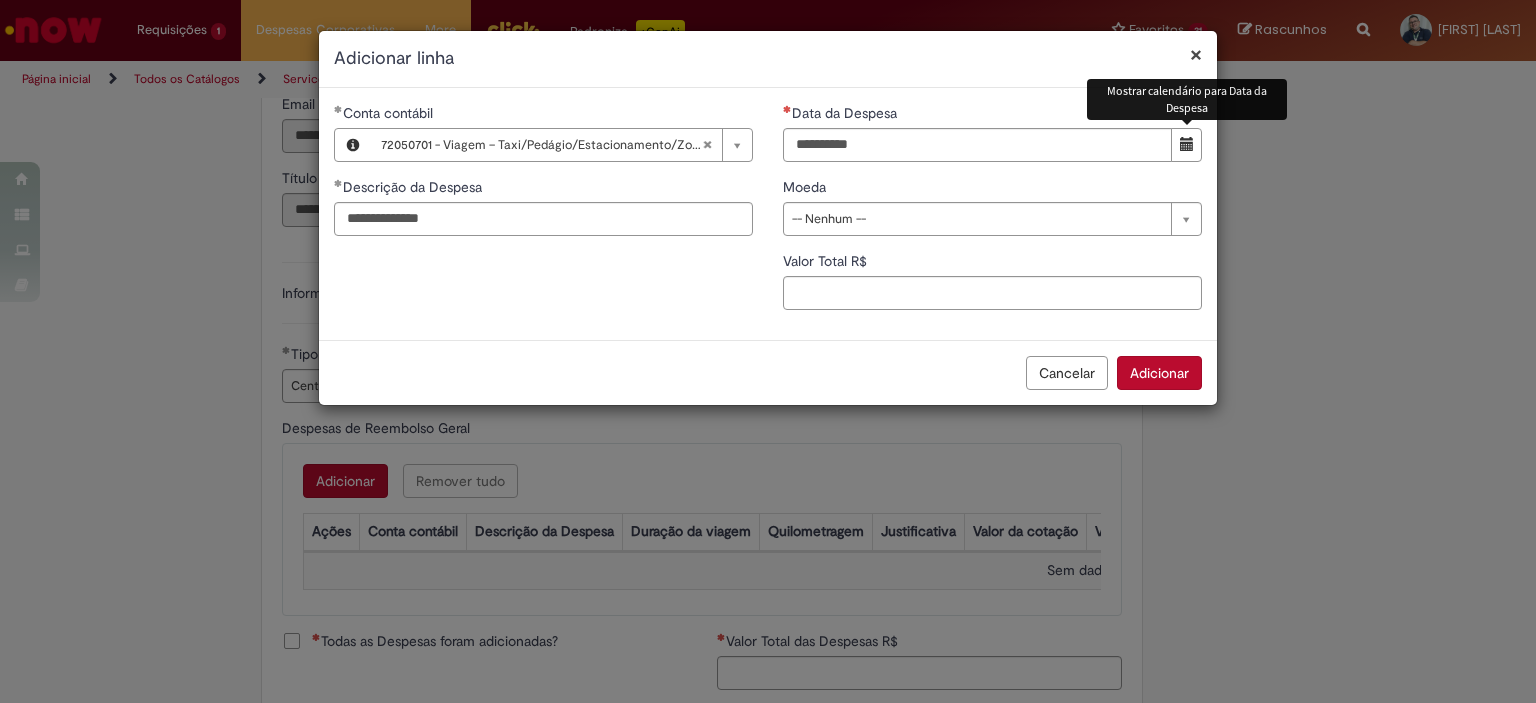 click at bounding box center (1187, 144) 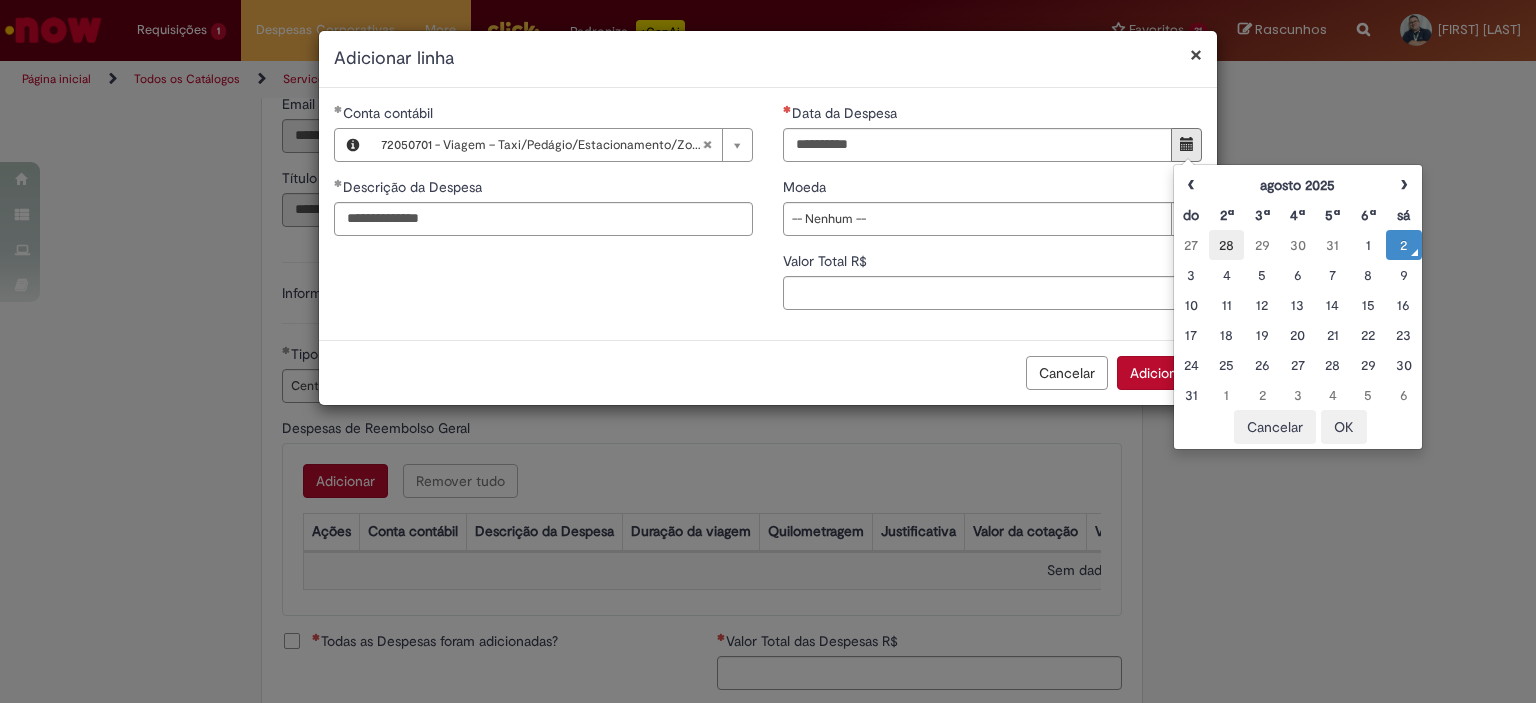 click on "28" at bounding box center [1226, 245] 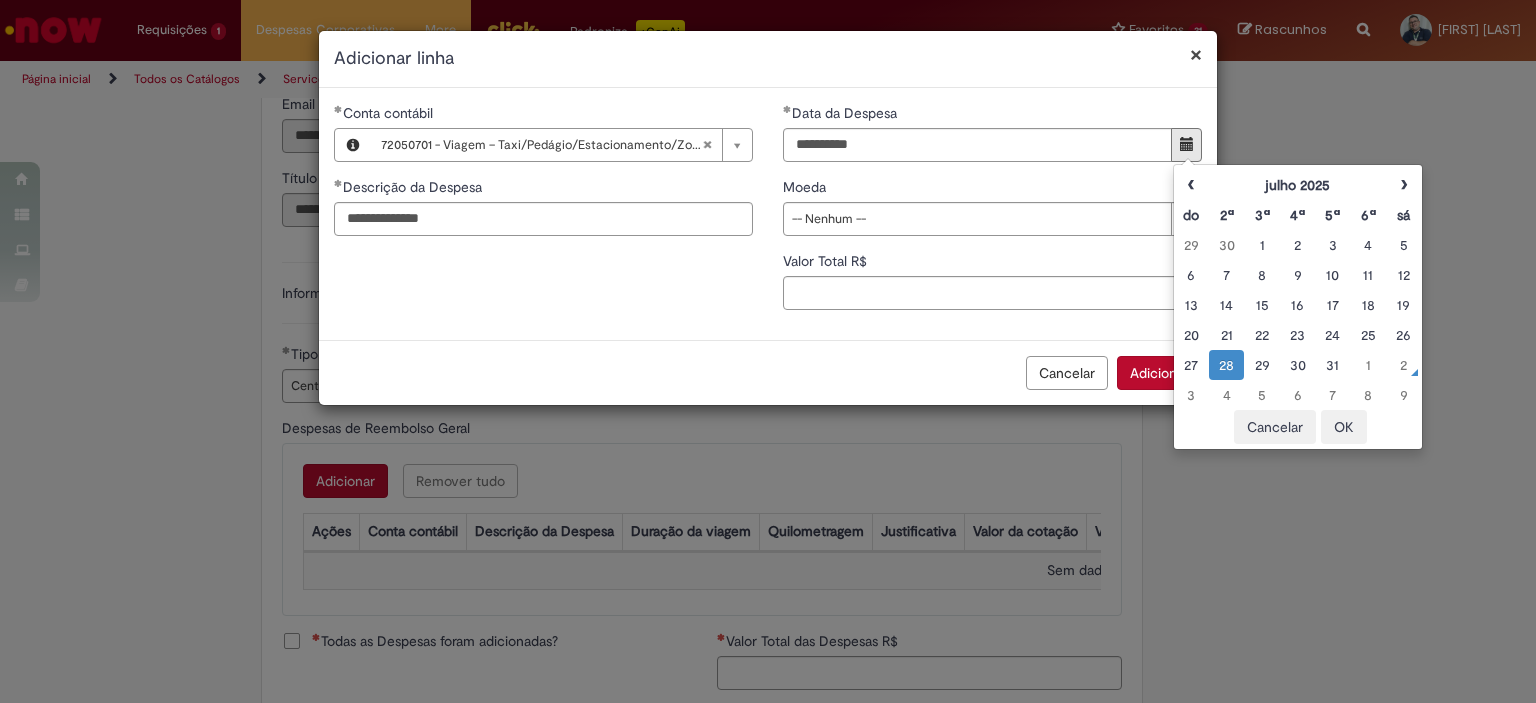 type on "**********" 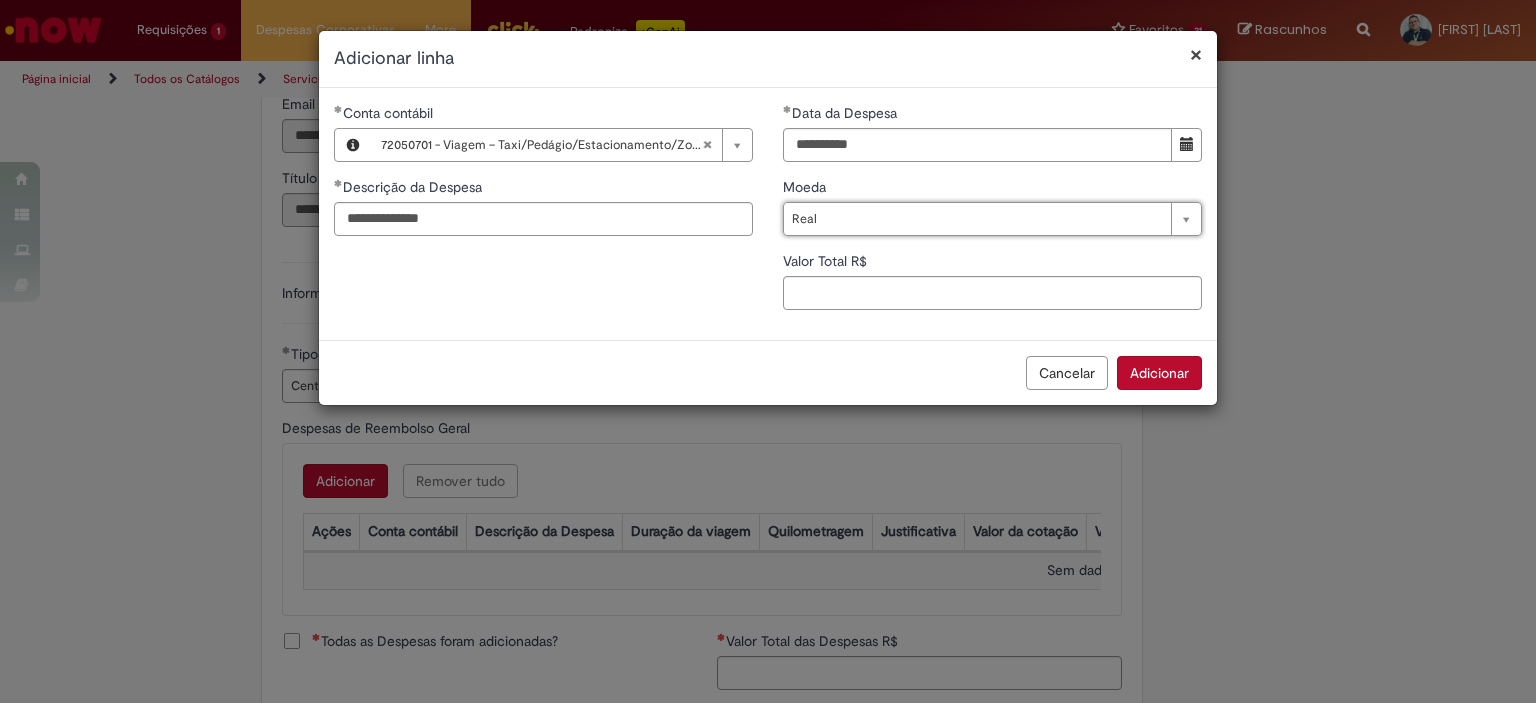 type on "****" 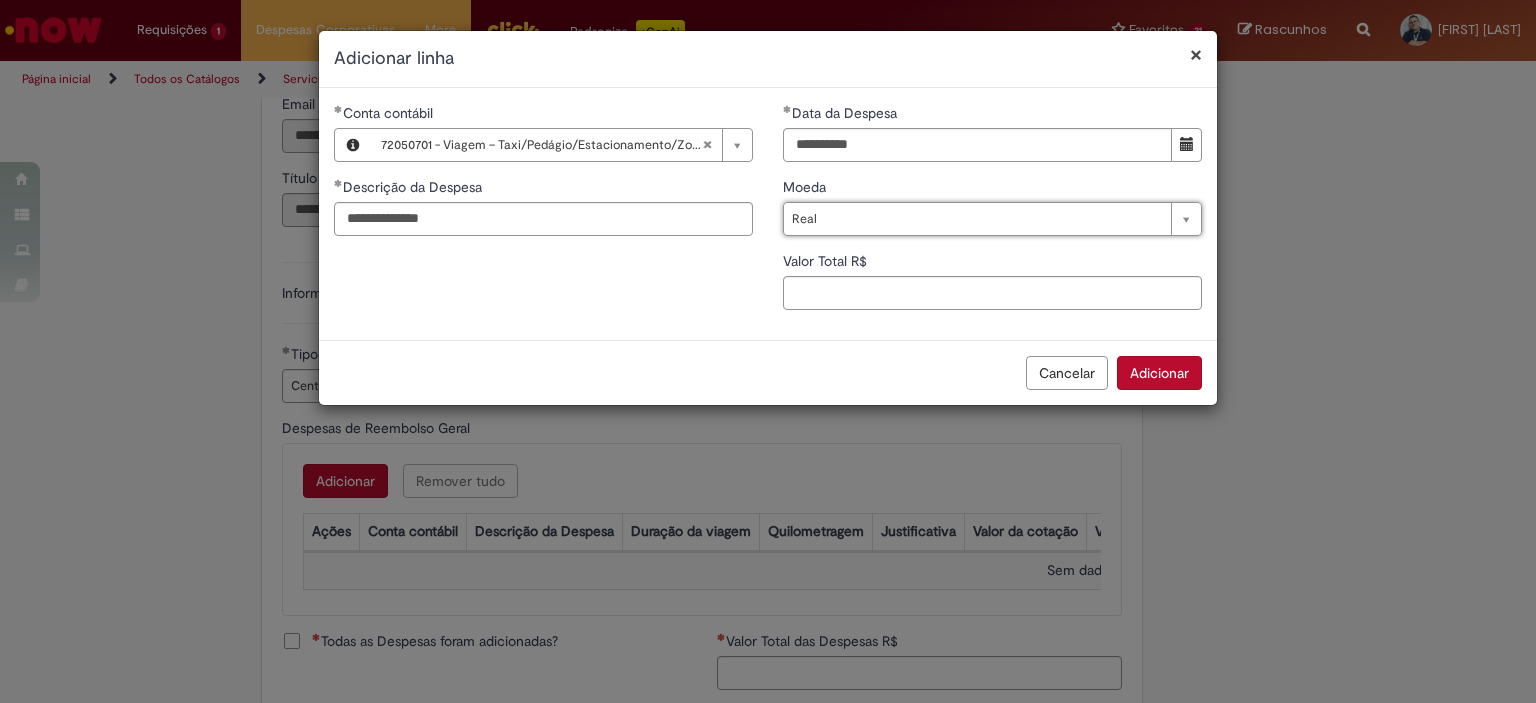 select on "****" 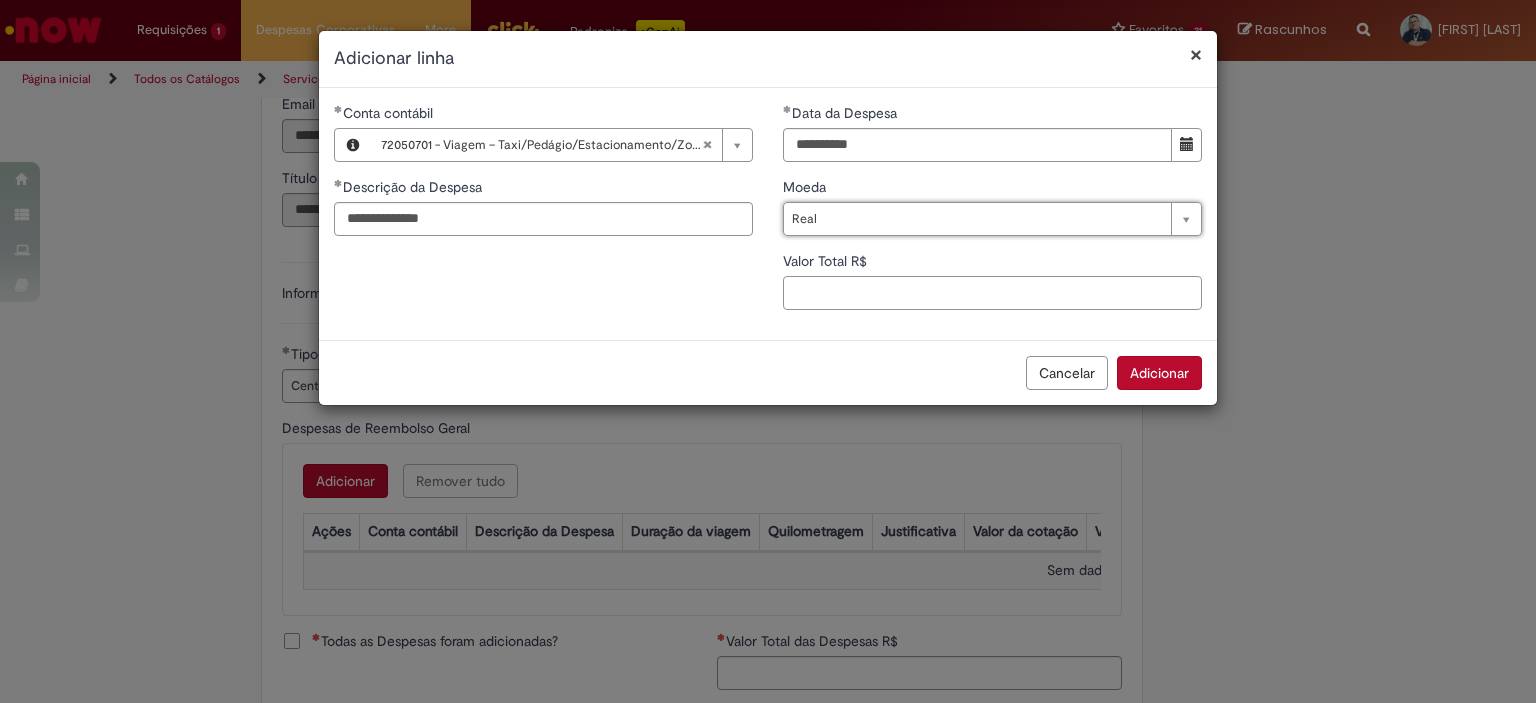 click on "Valor Total R$" at bounding box center [992, 293] 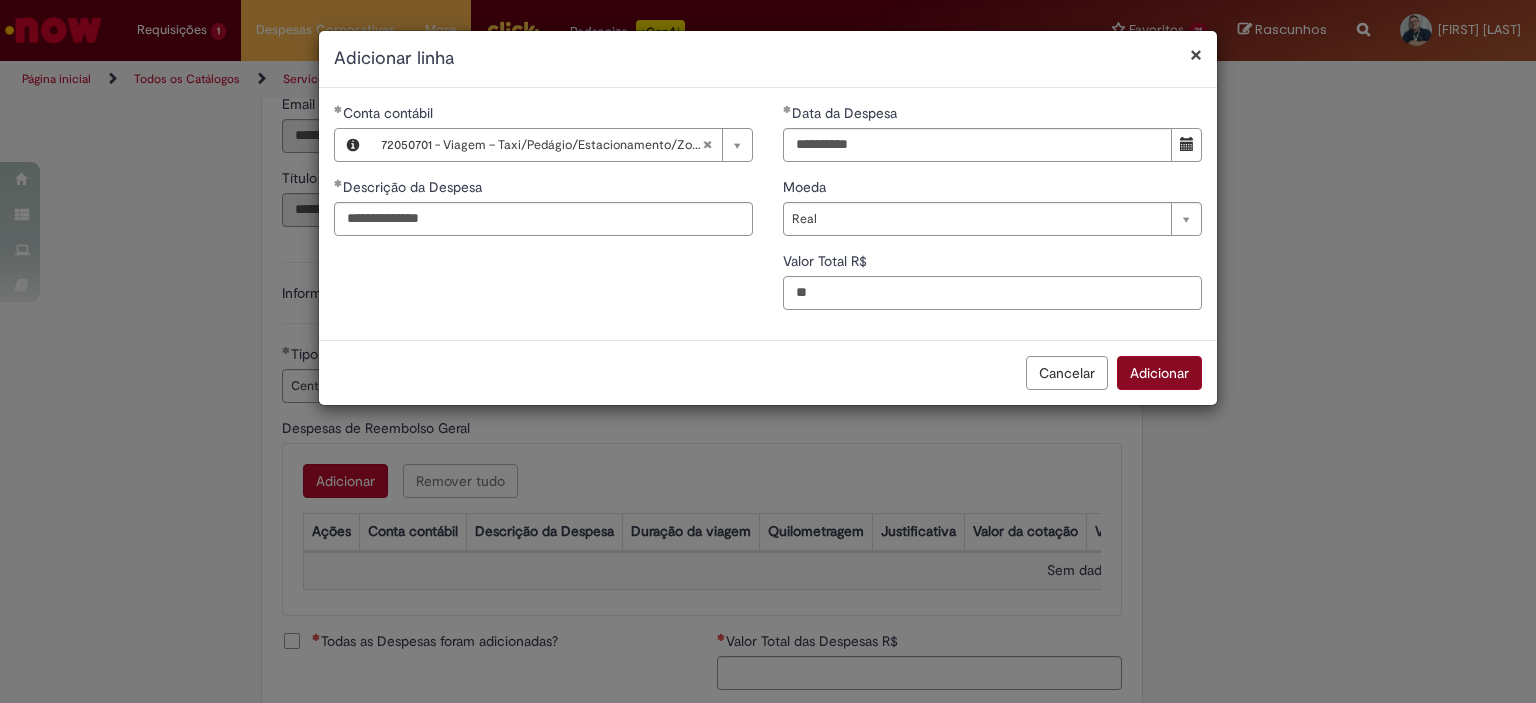 type on "**" 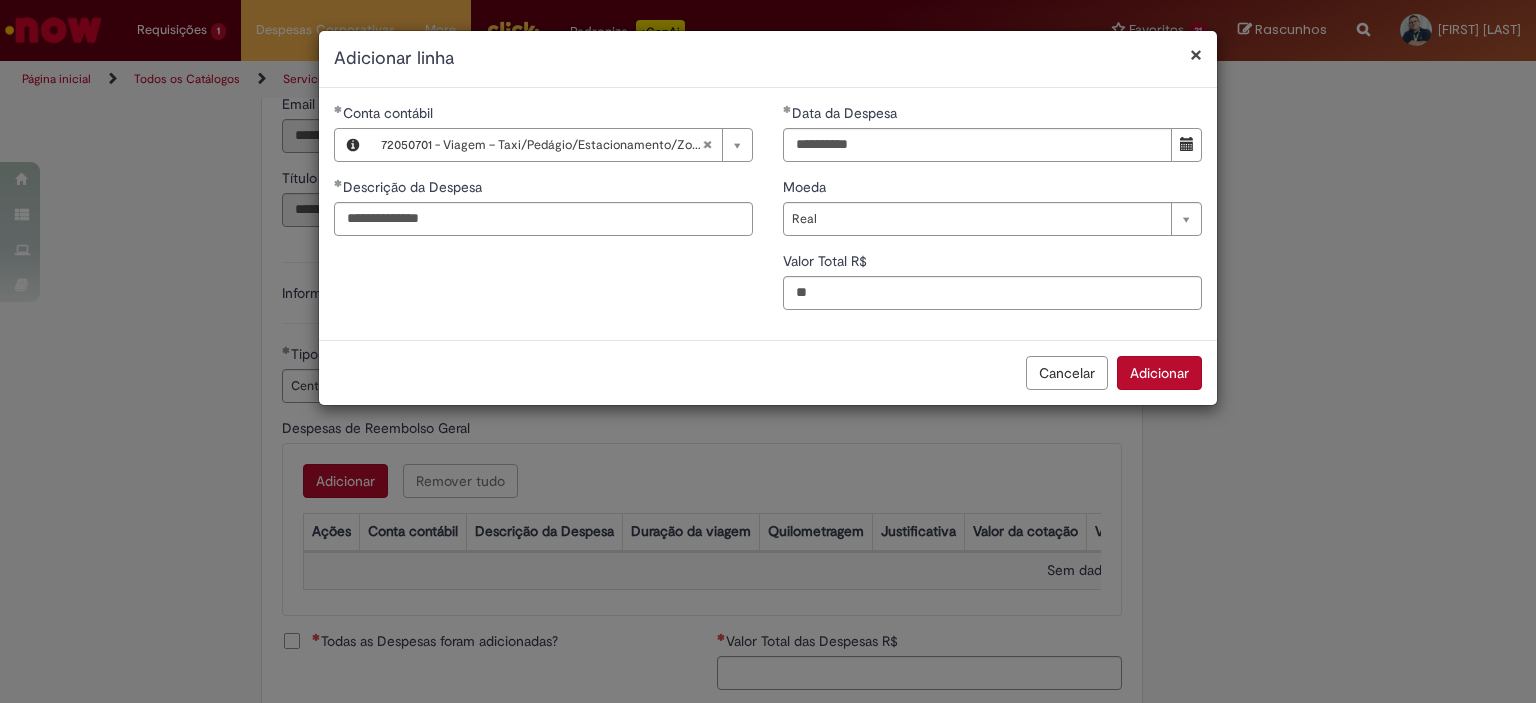 click on "Adicionar" at bounding box center [1159, 373] 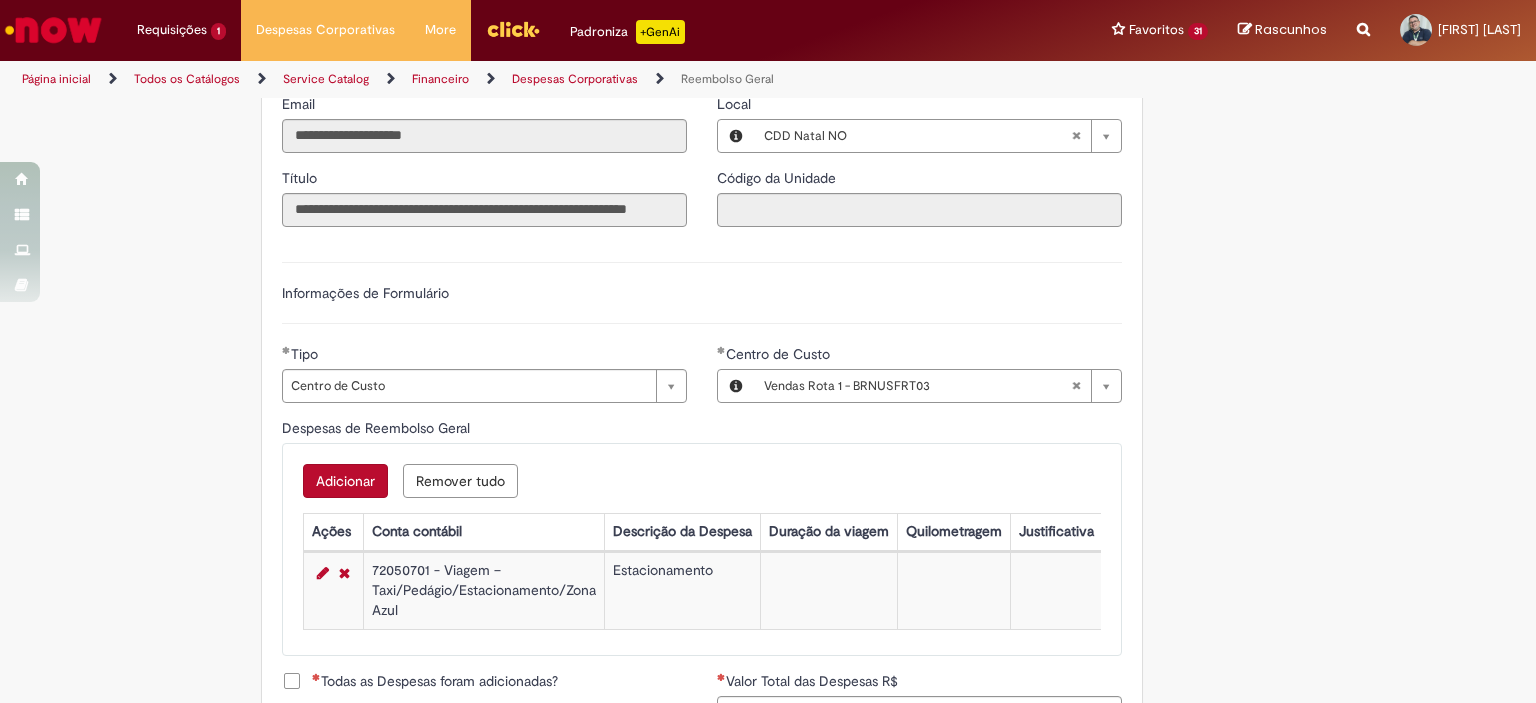 click on "Adicionar" at bounding box center [345, 481] 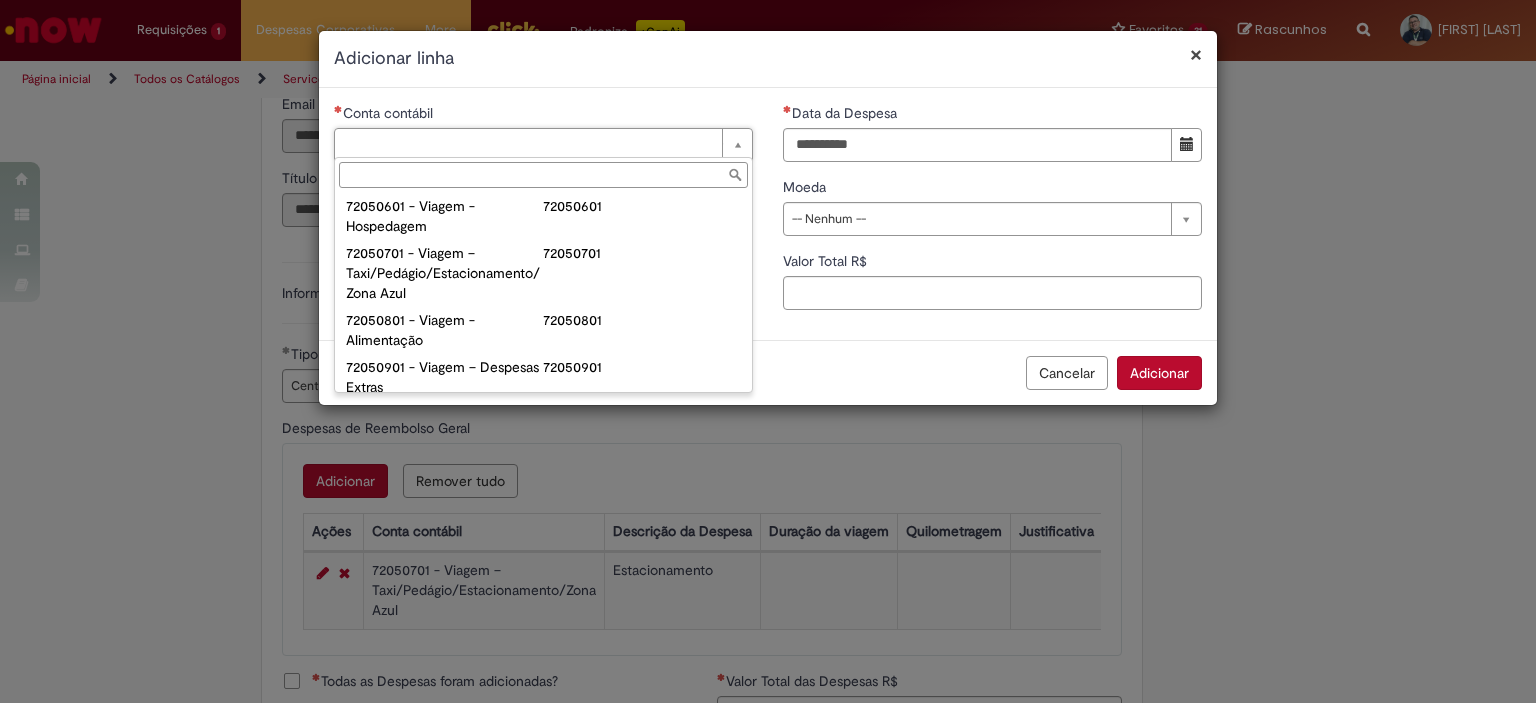 scroll, scrollTop: 1140, scrollLeft: 0, axis: vertical 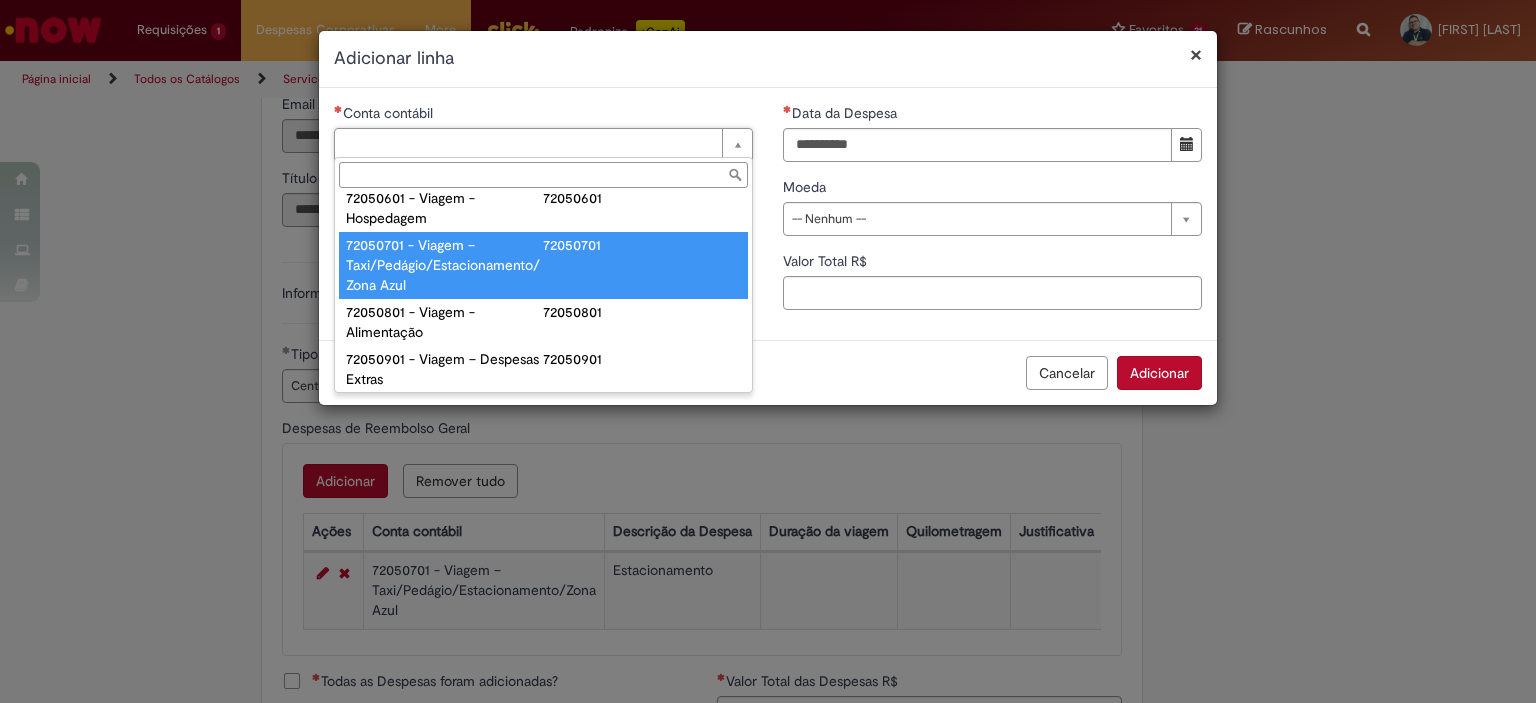 type on "**********" 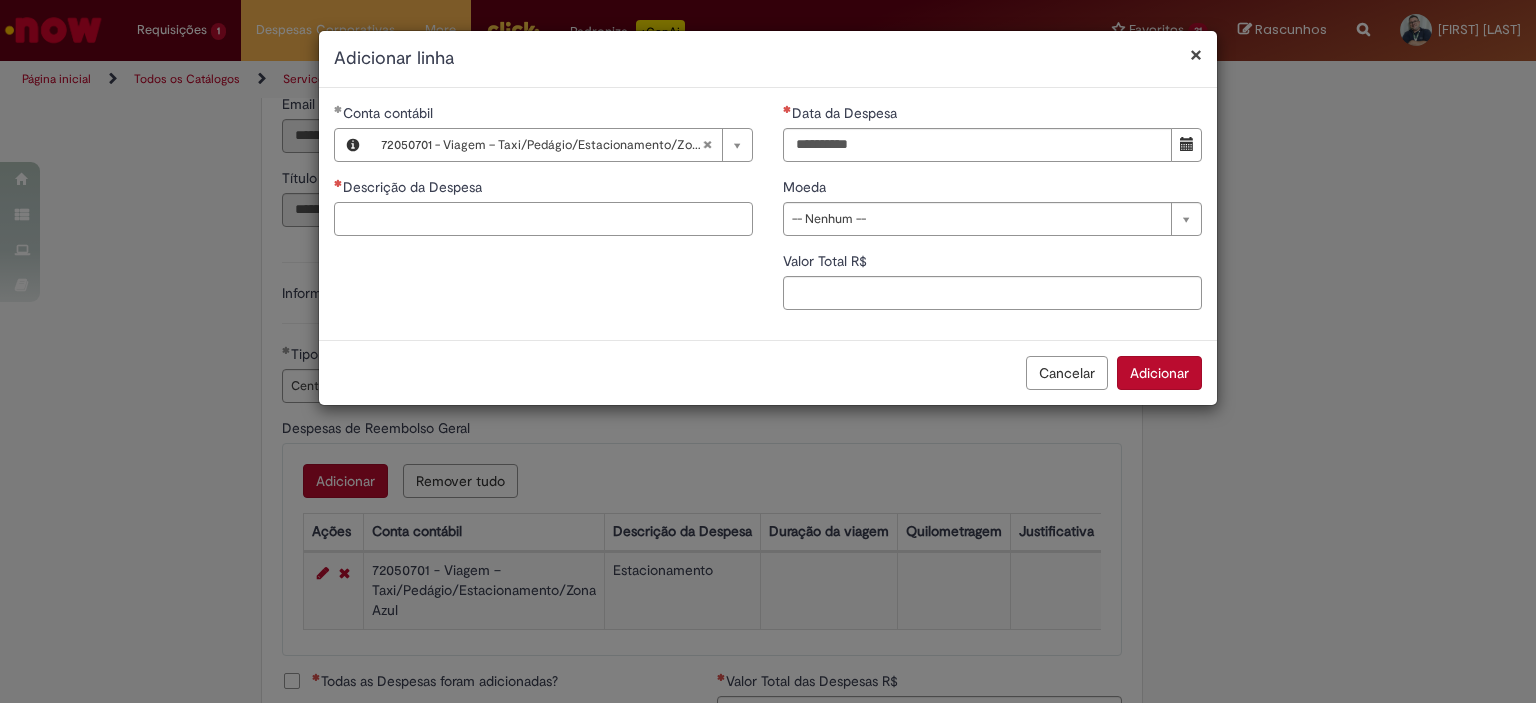 click on "Descrição da Despesa" at bounding box center [543, 219] 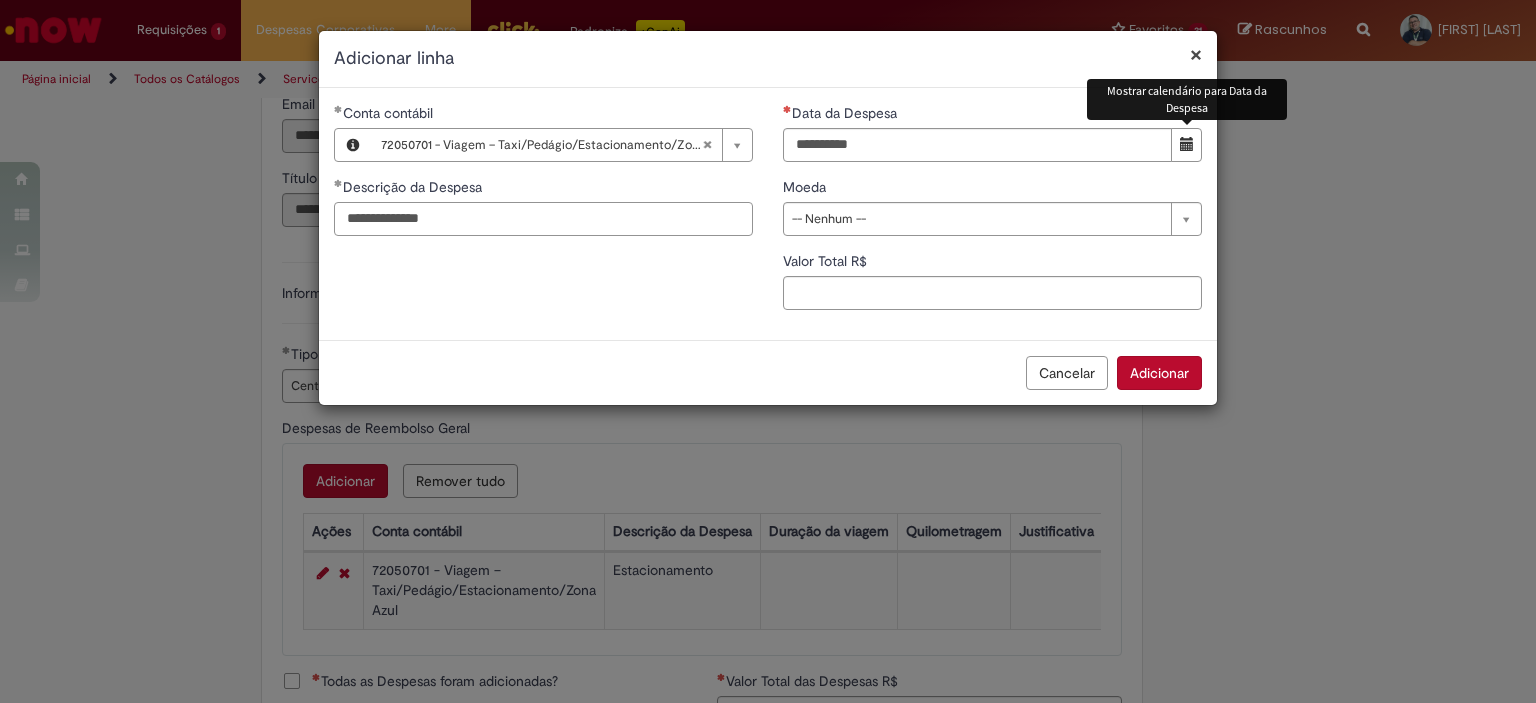 type on "**********" 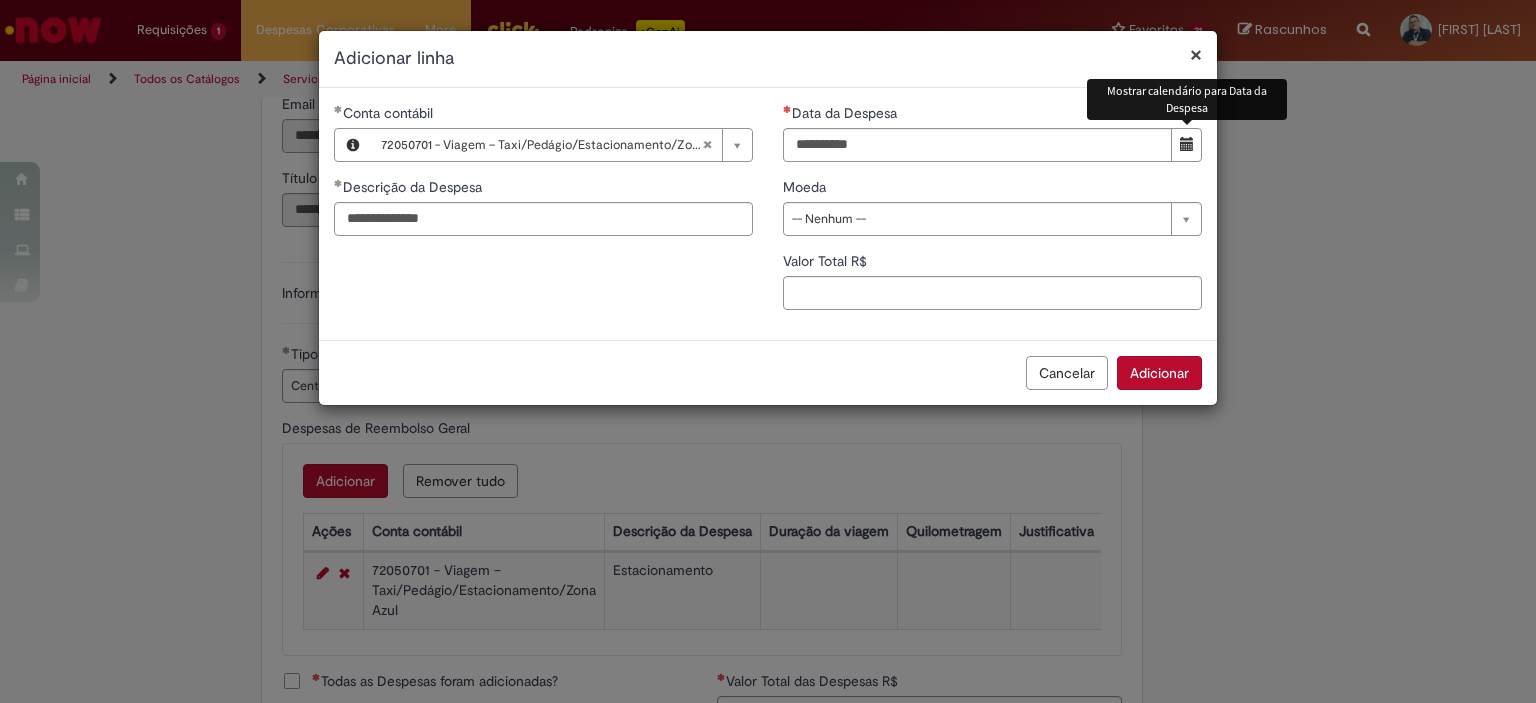 click at bounding box center (1187, 144) 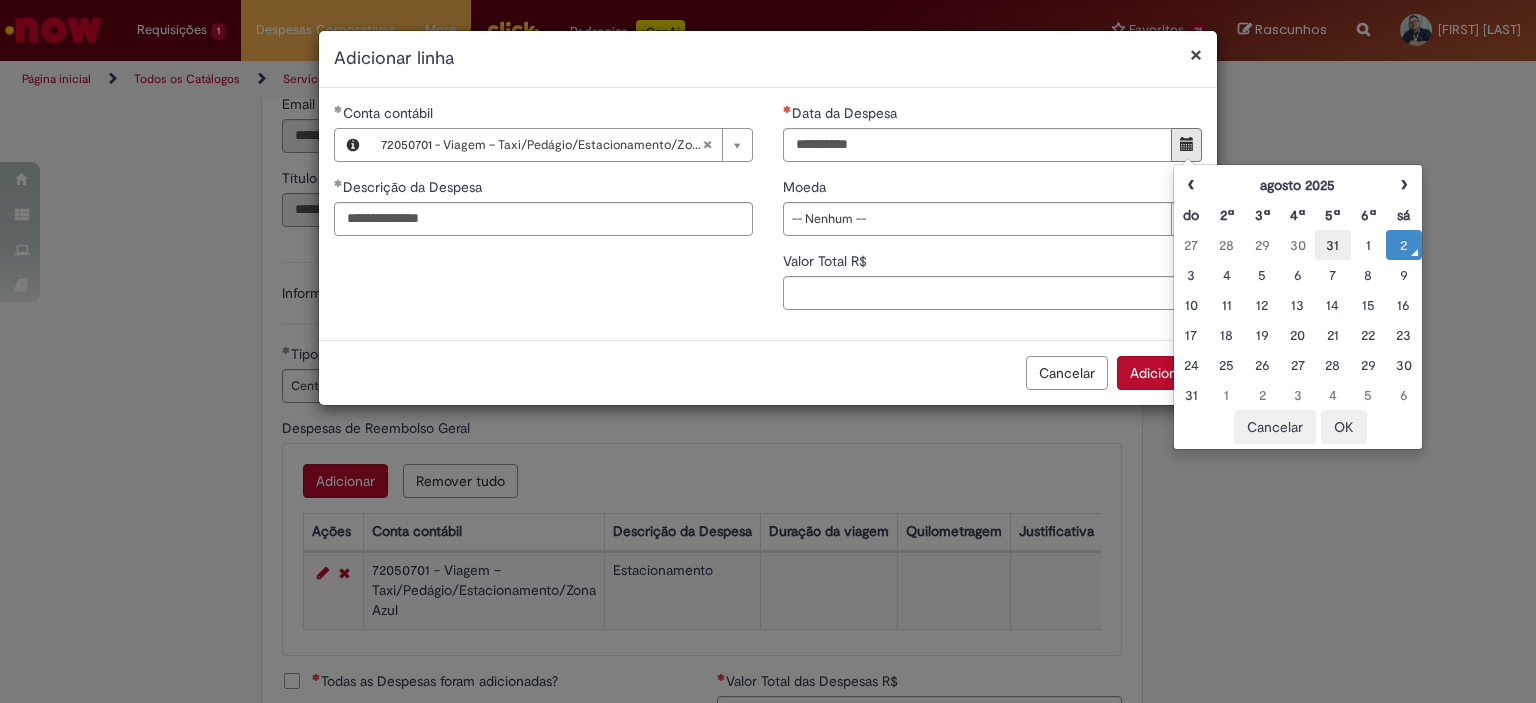 click on "31" at bounding box center [1332, 245] 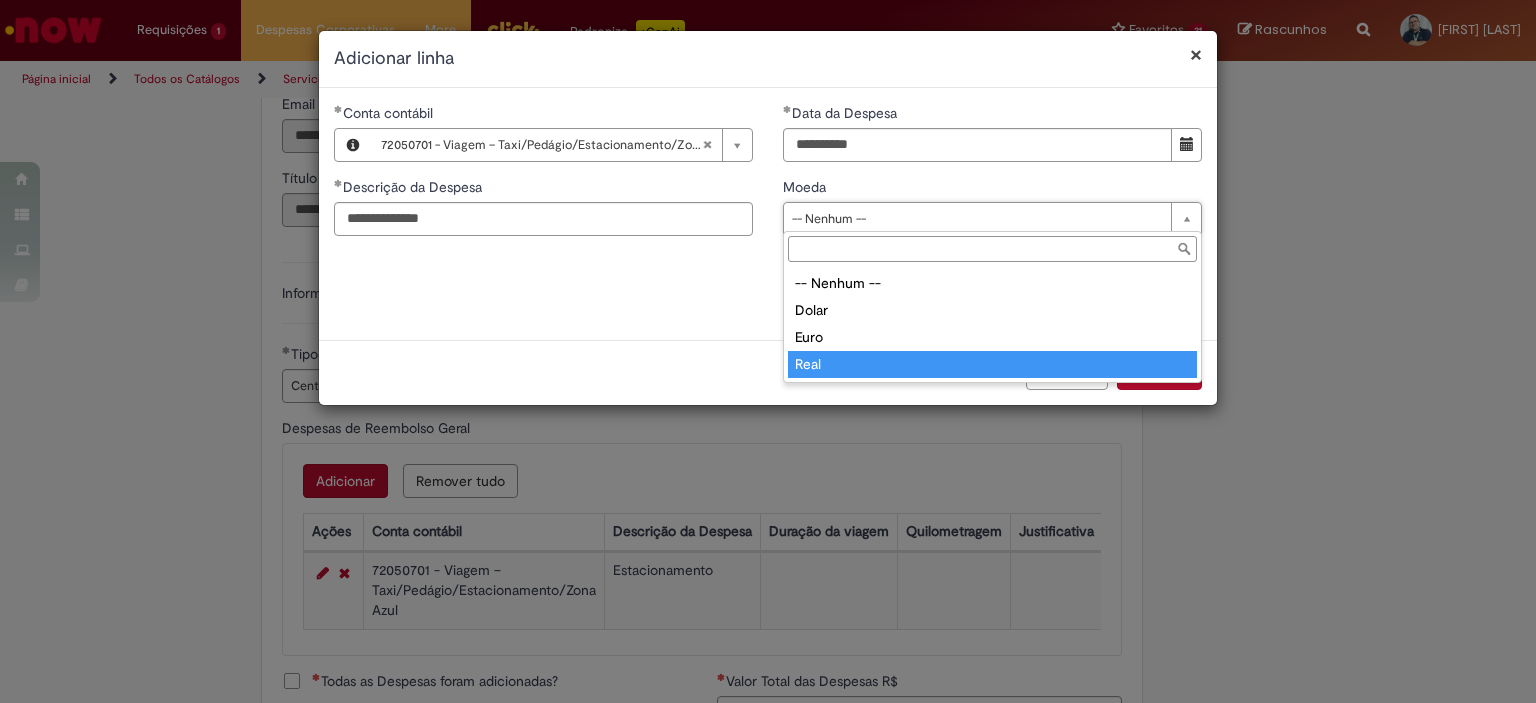 type on "****" 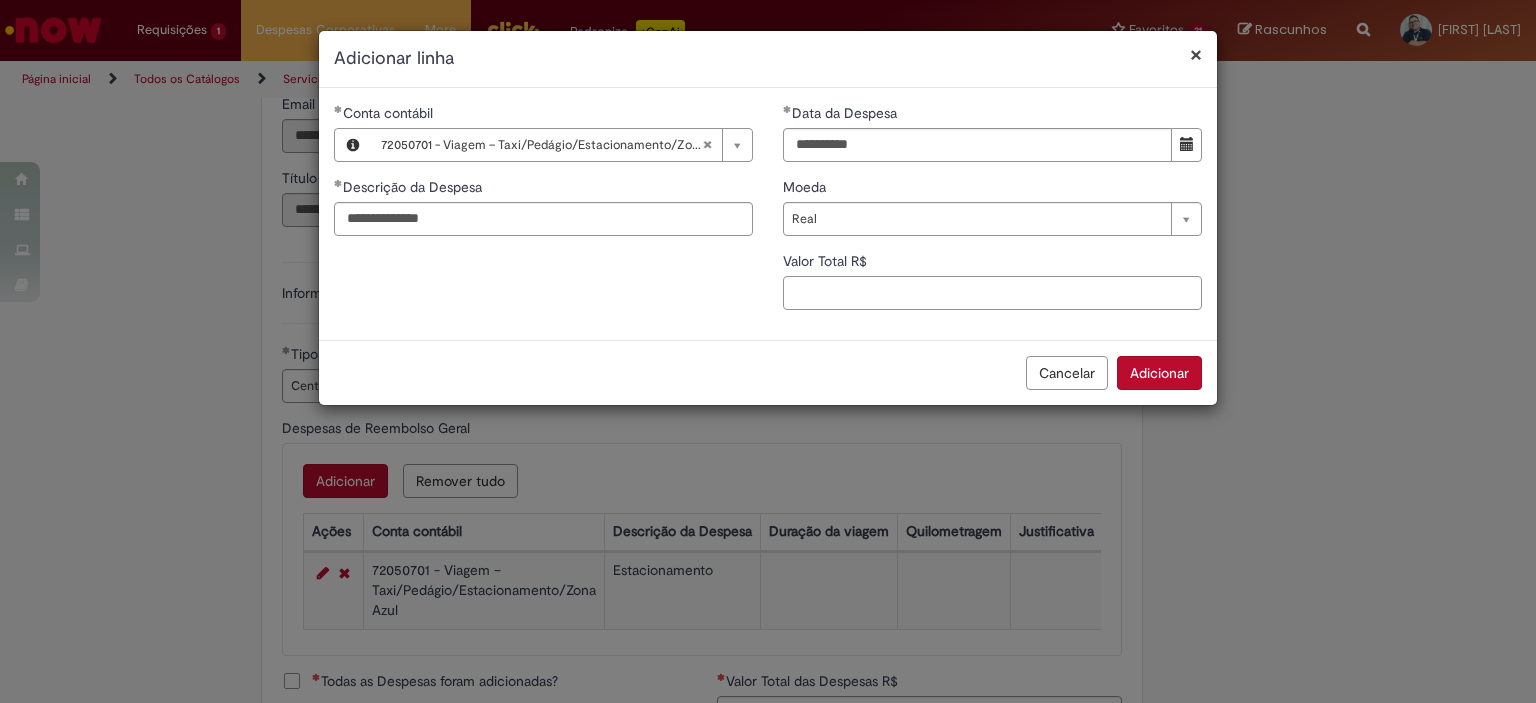 click on "Valor Total R$" at bounding box center [992, 293] 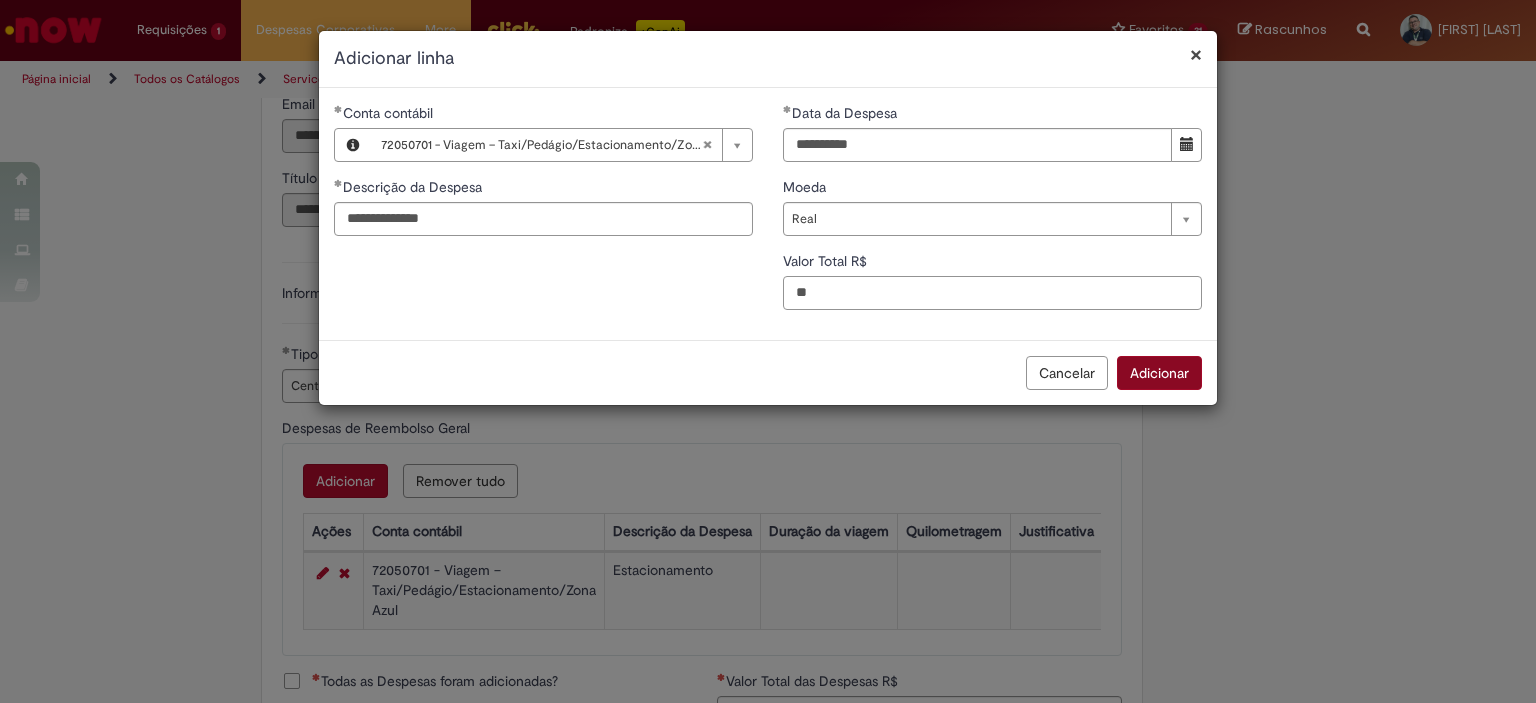 type on "**" 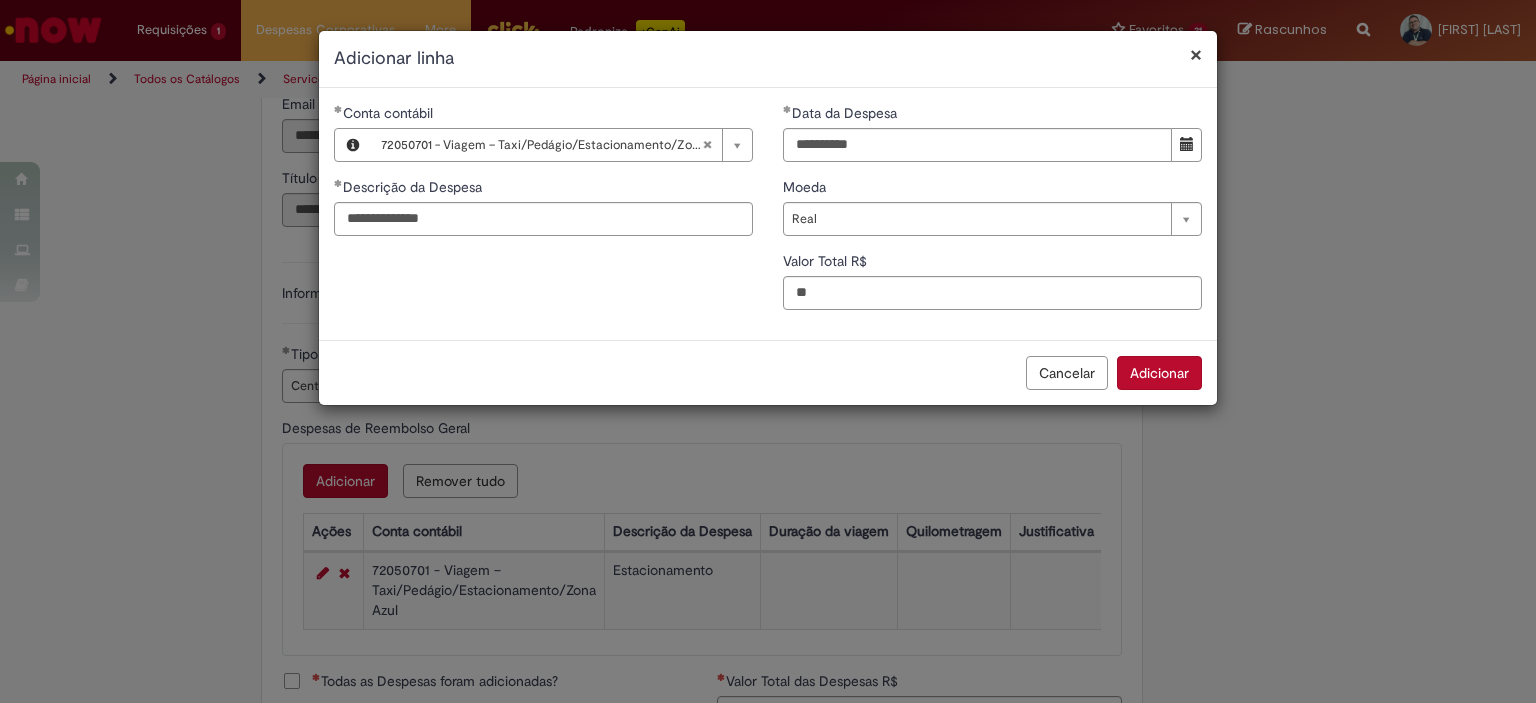 click on "Adicionar" at bounding box center [1159, 373] 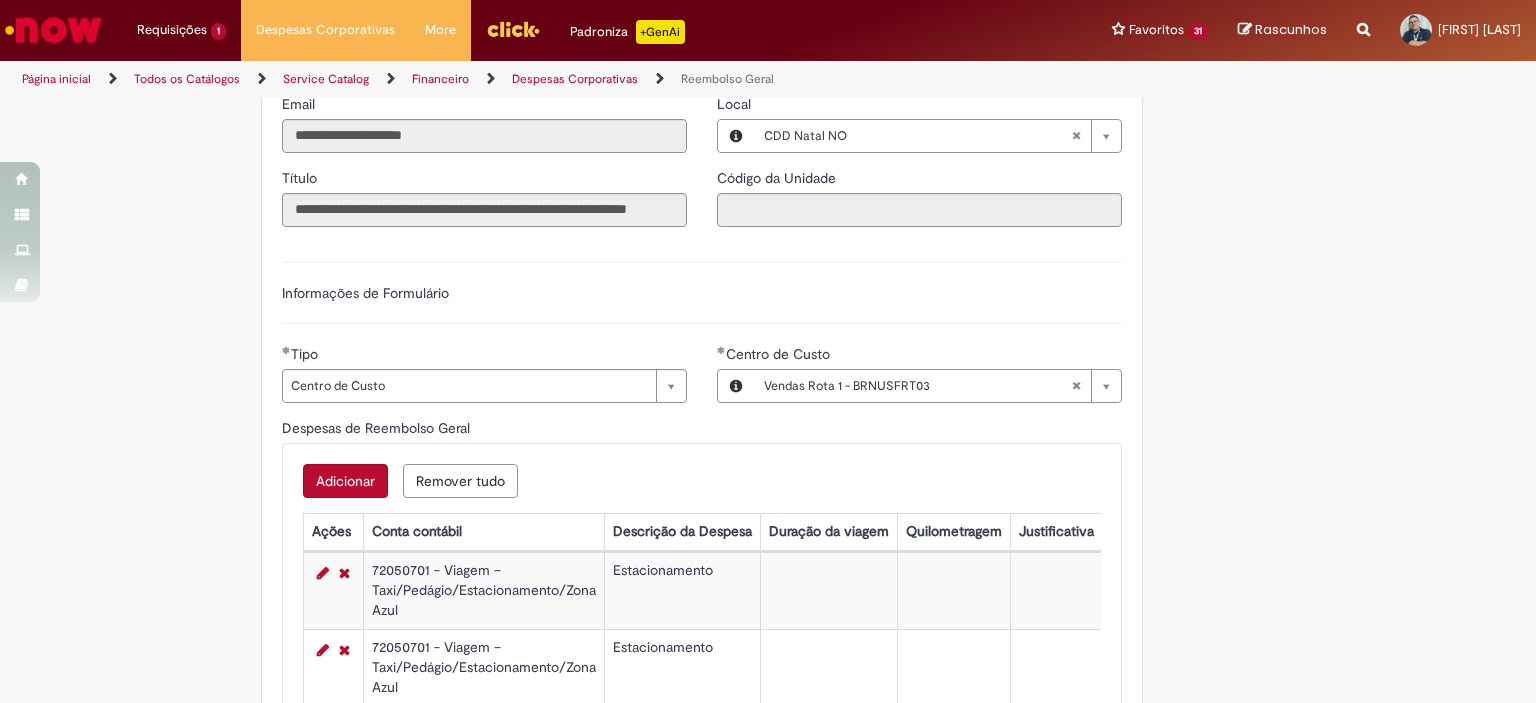 click on "Adicionar" at bounding box center (345, 481) 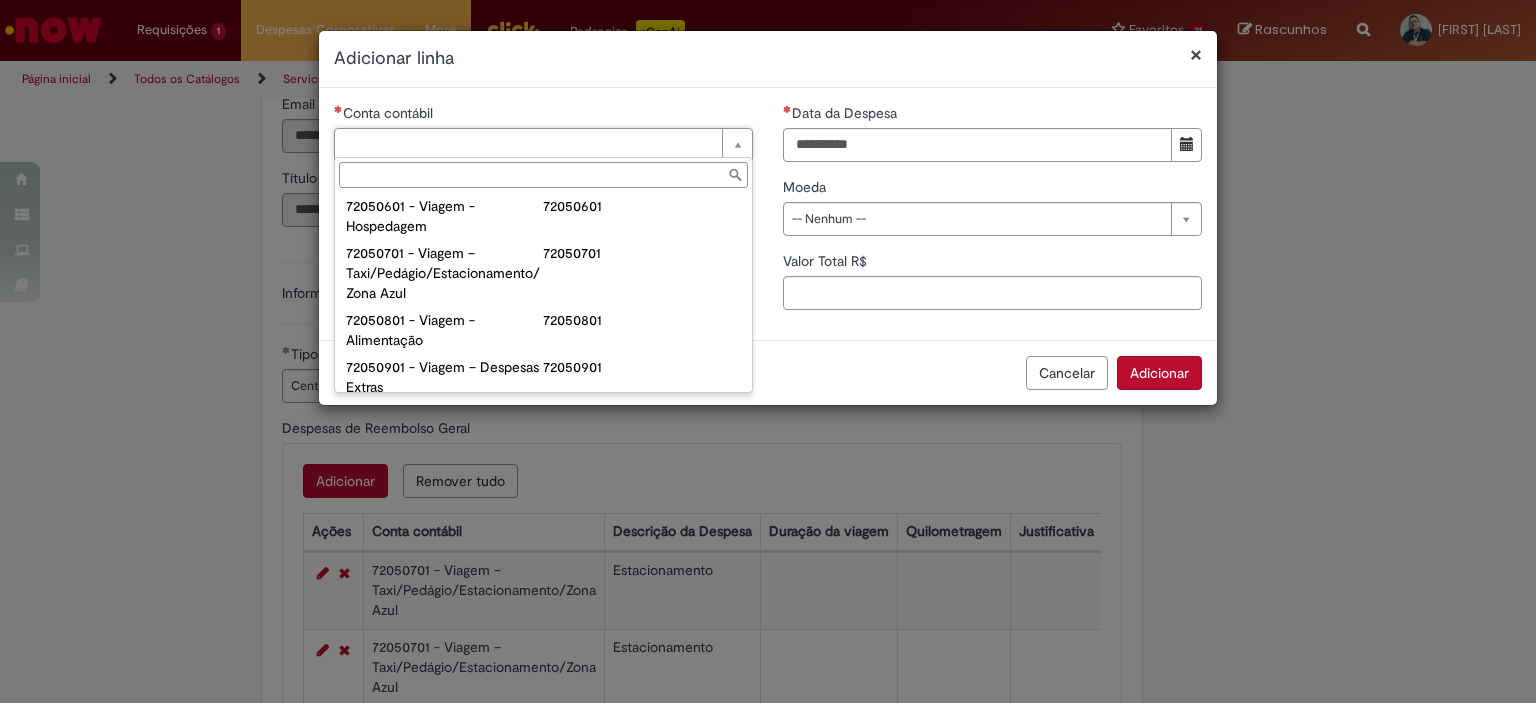 scroll, scrollTop: 1140, scrollLeft: 0, axis: vertical 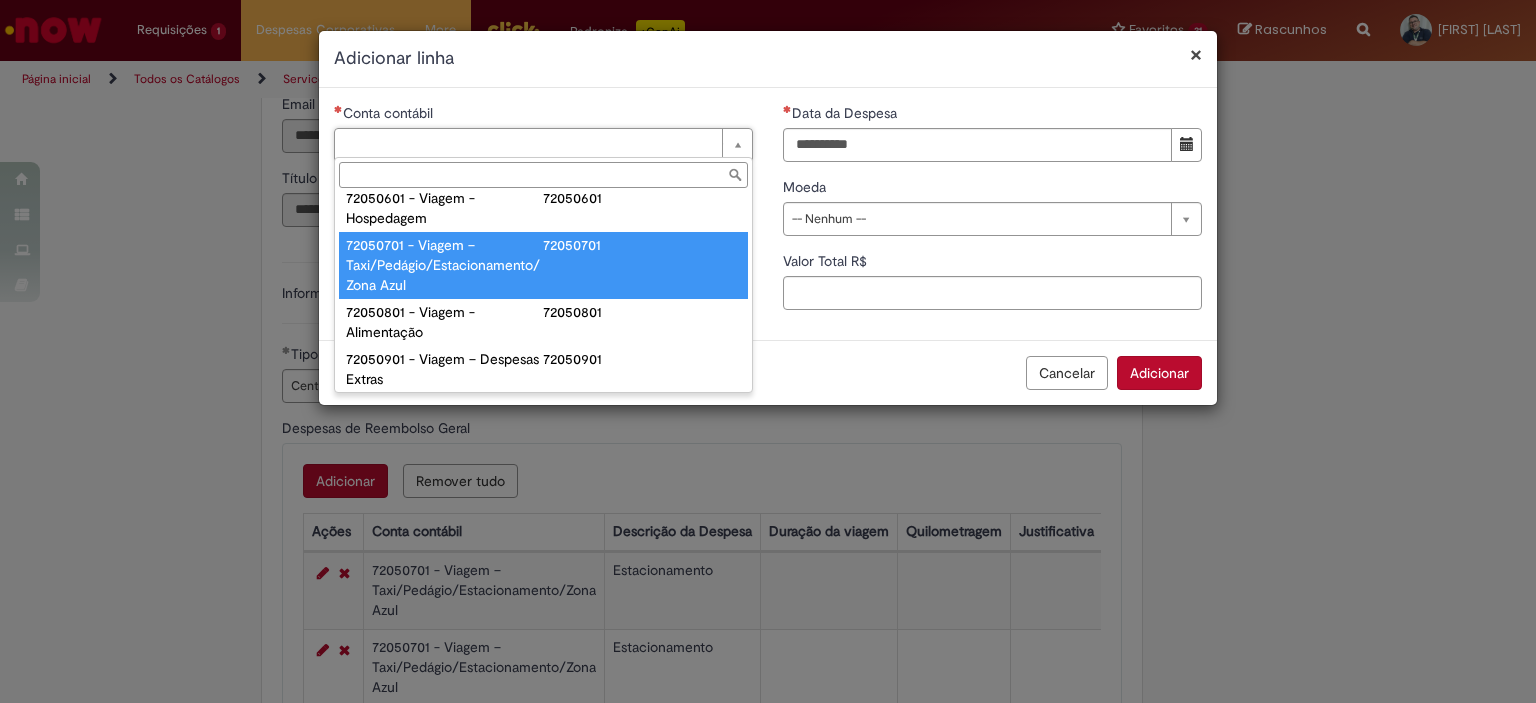 type on "**********" 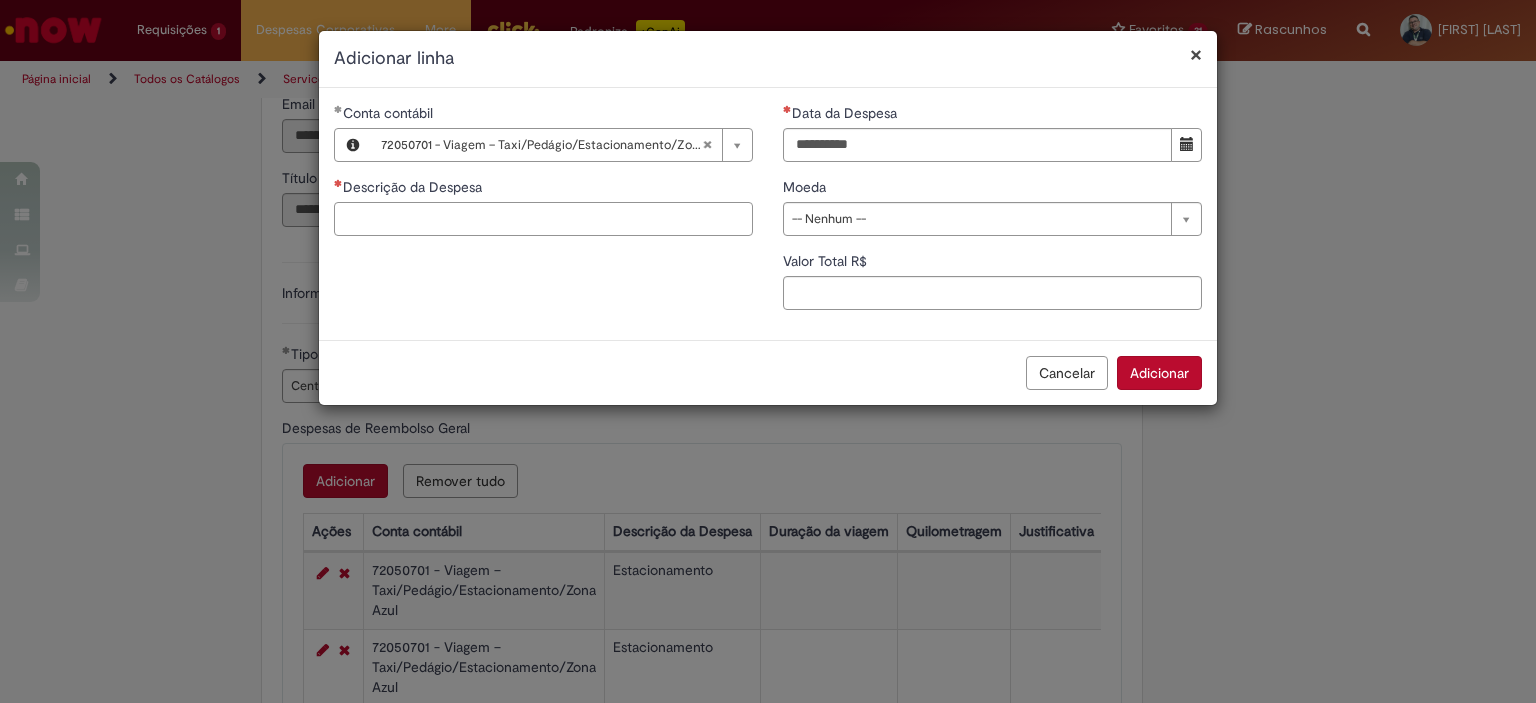click on "Descrição da Despesa" at bounding box center (543, 219) 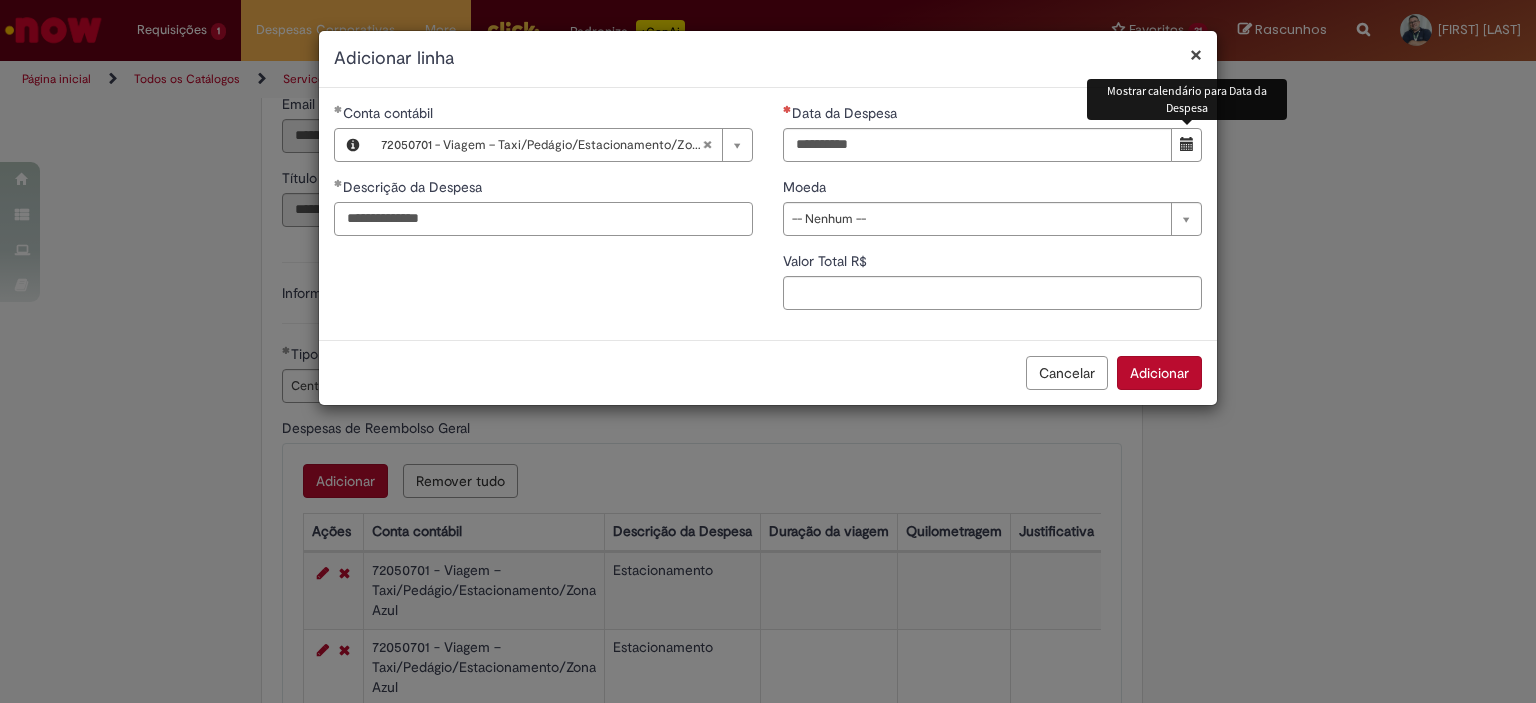 type on "**********" 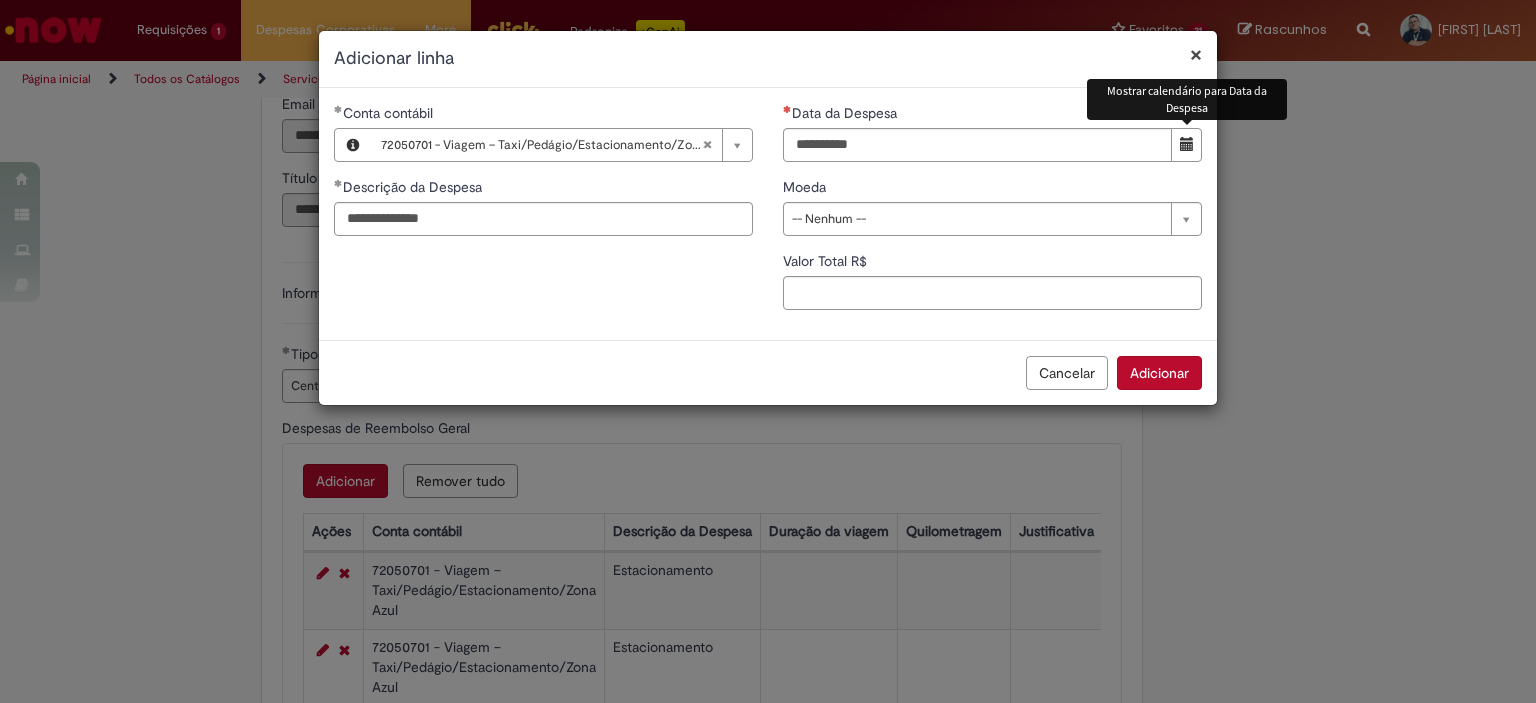 click at bounding box center (1187, 144) 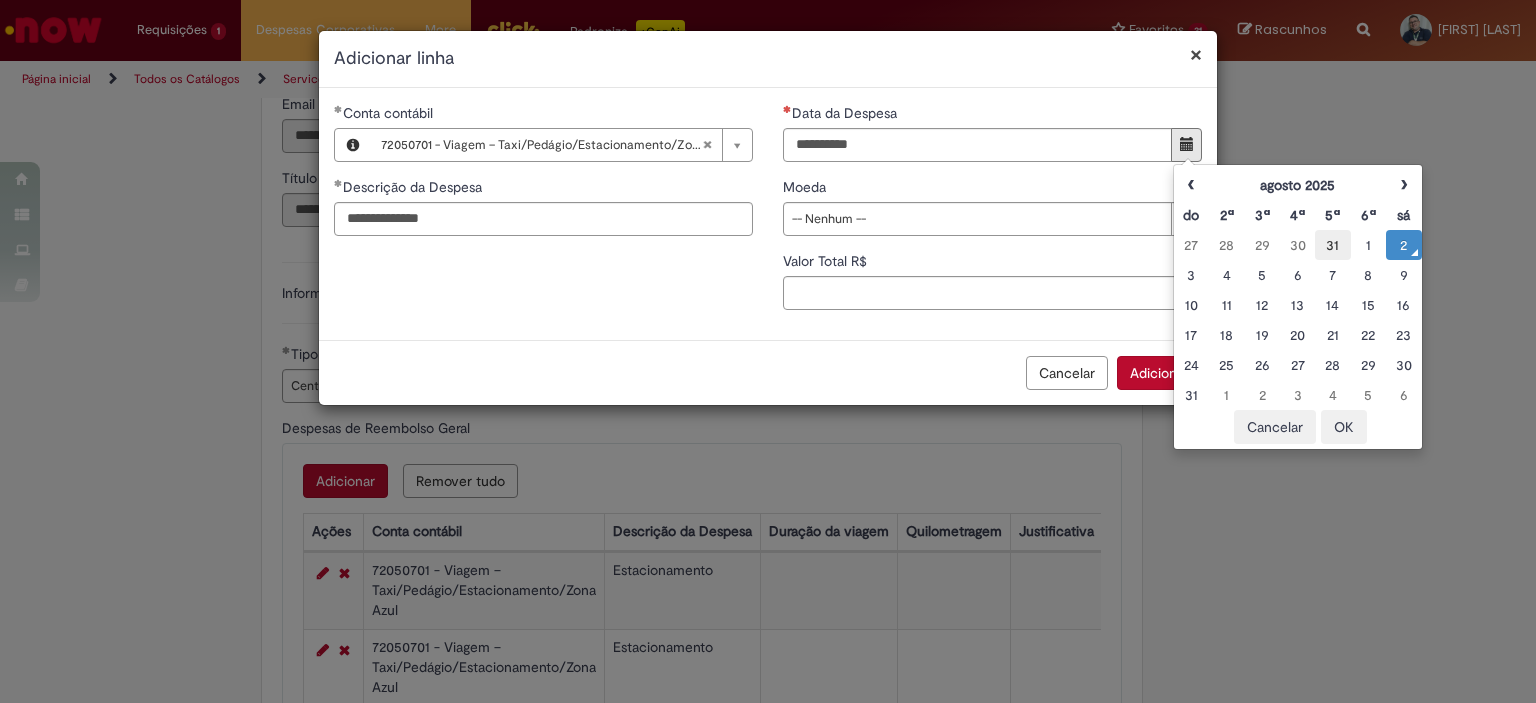 click on "31" at bounding box center (1332, 245) 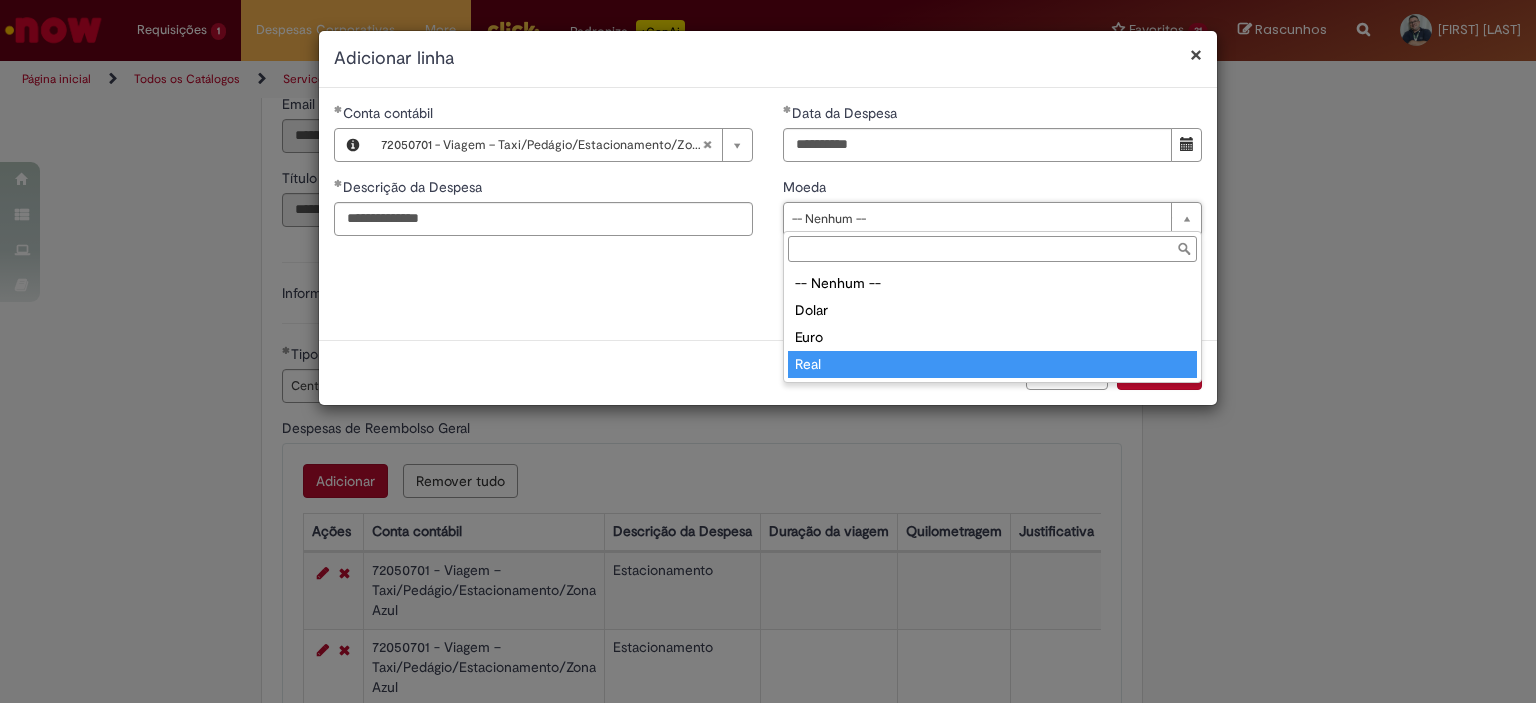 type on "****" 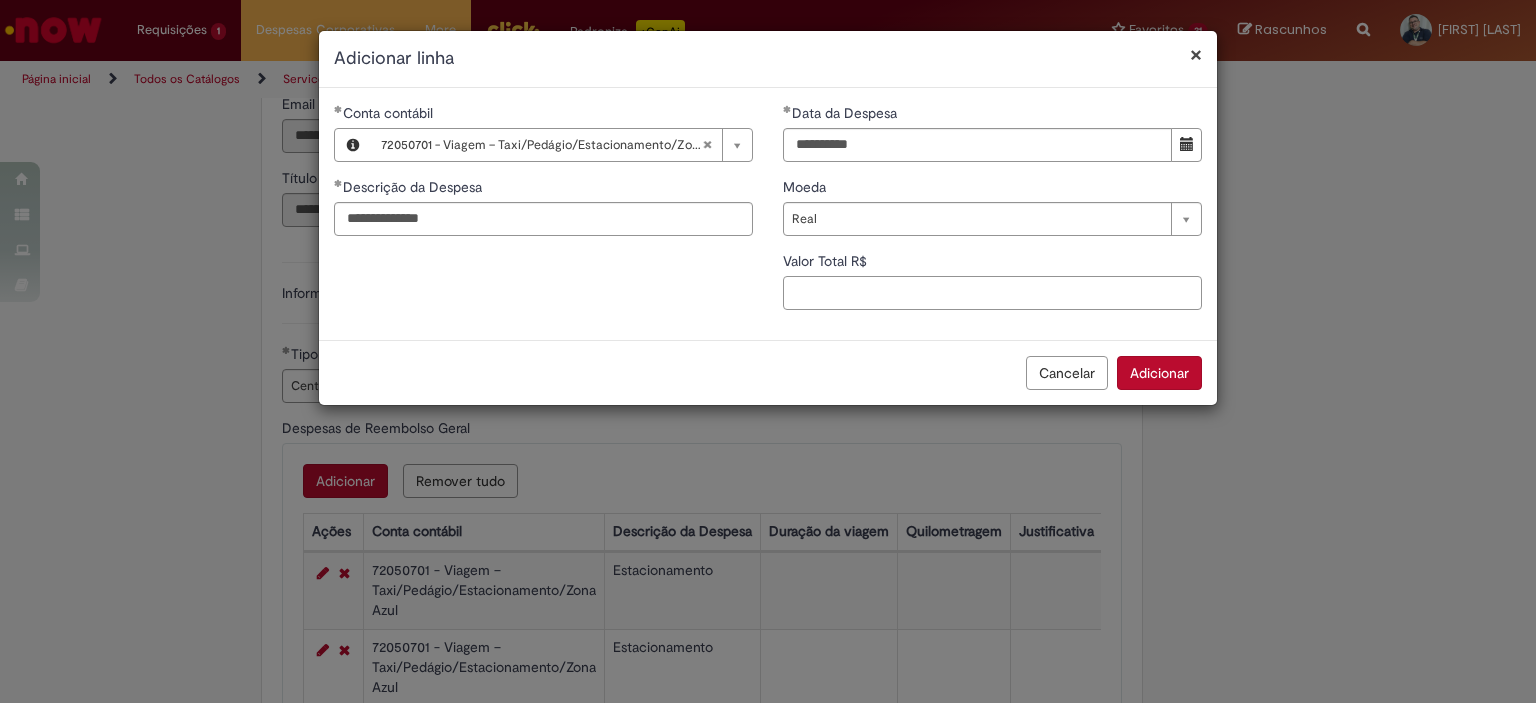 click on "Valor Total R$" at bounding box center (992, 293) 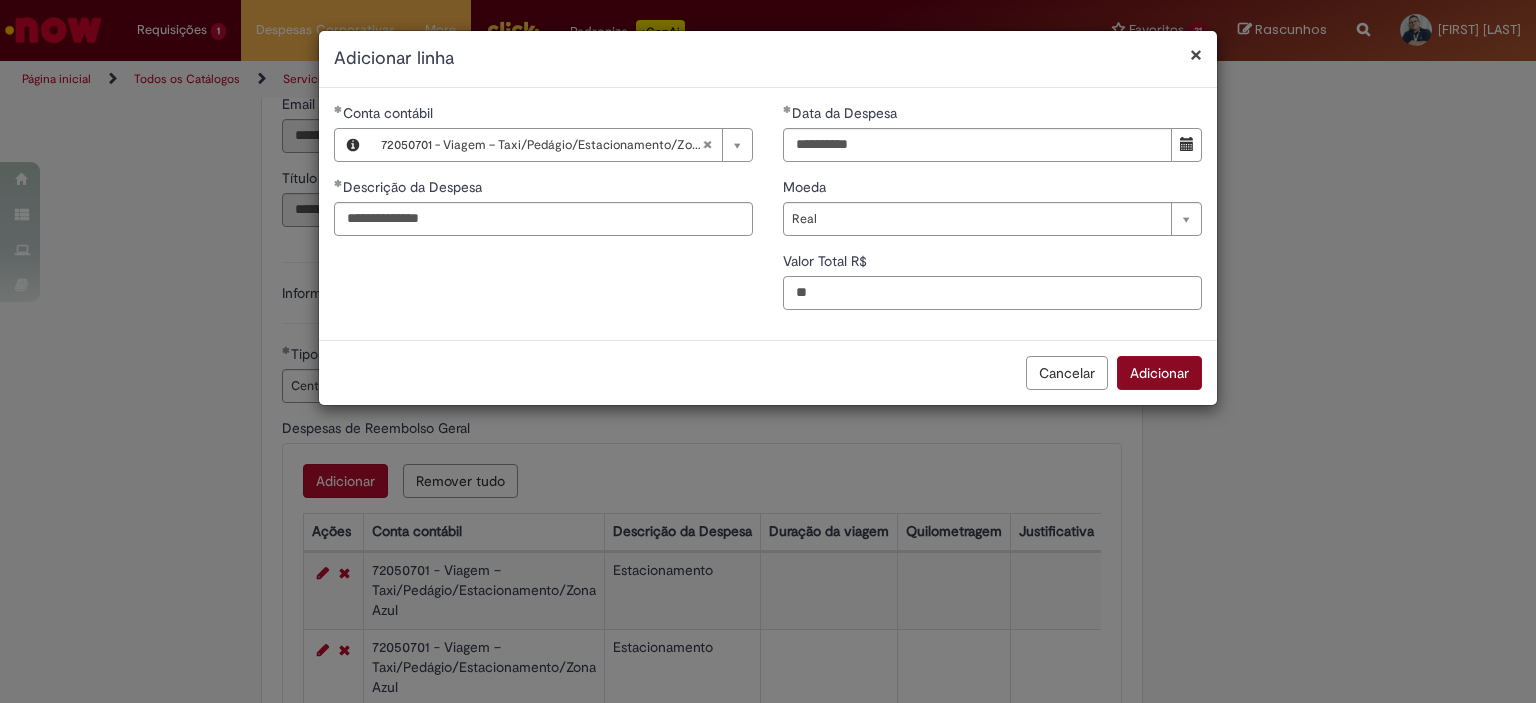 type on "**" 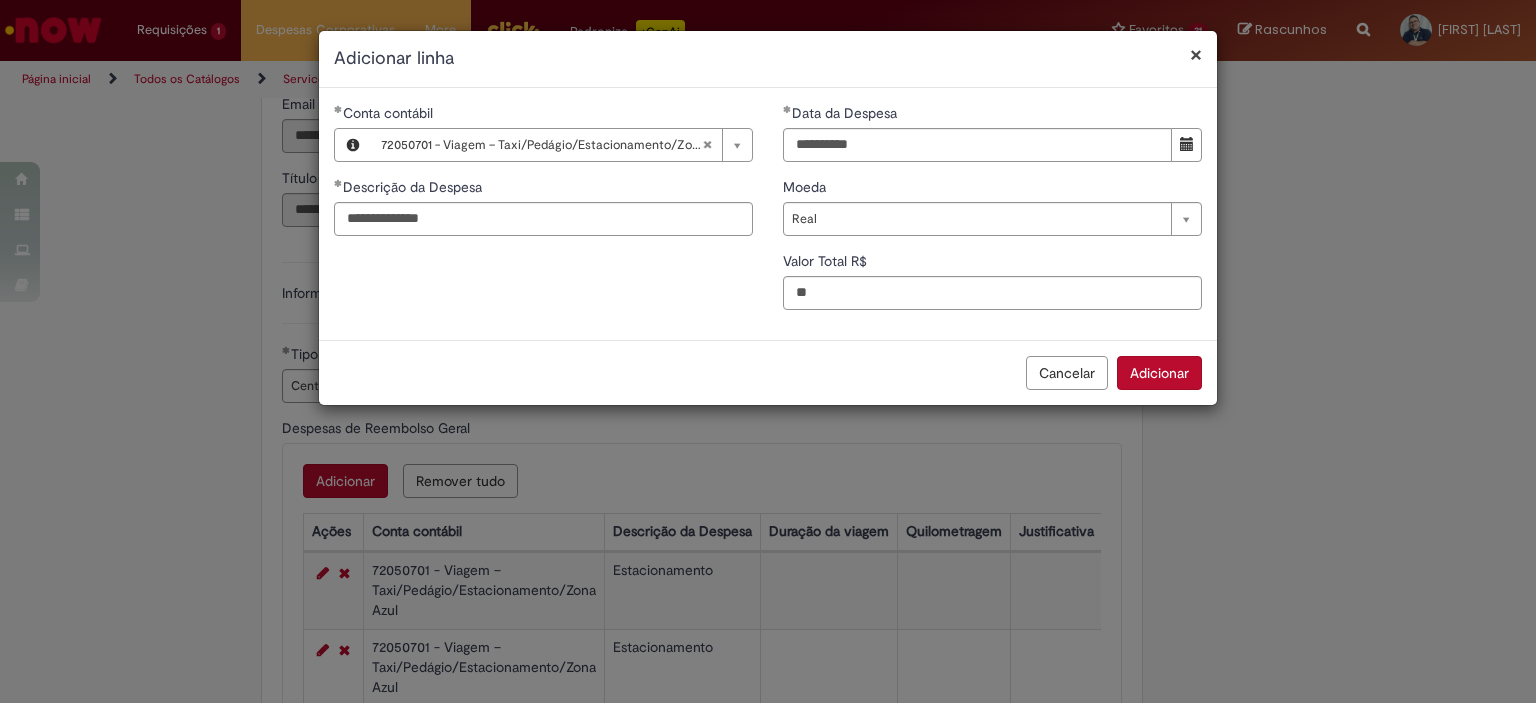 click on "Adicionar" at bounding box center (1159, 373) 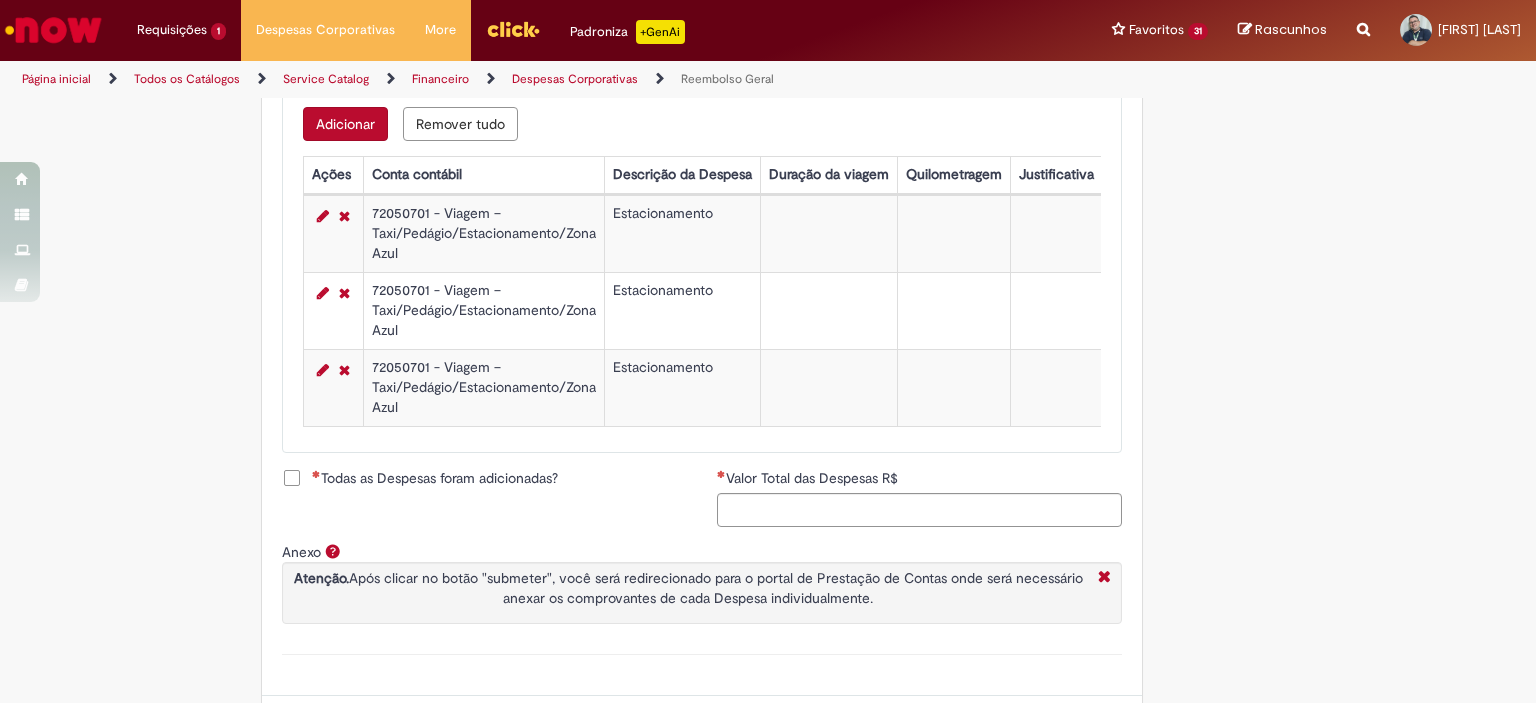 scroll, scrollTop: 890, scrollLeft: 0, axis: vertical 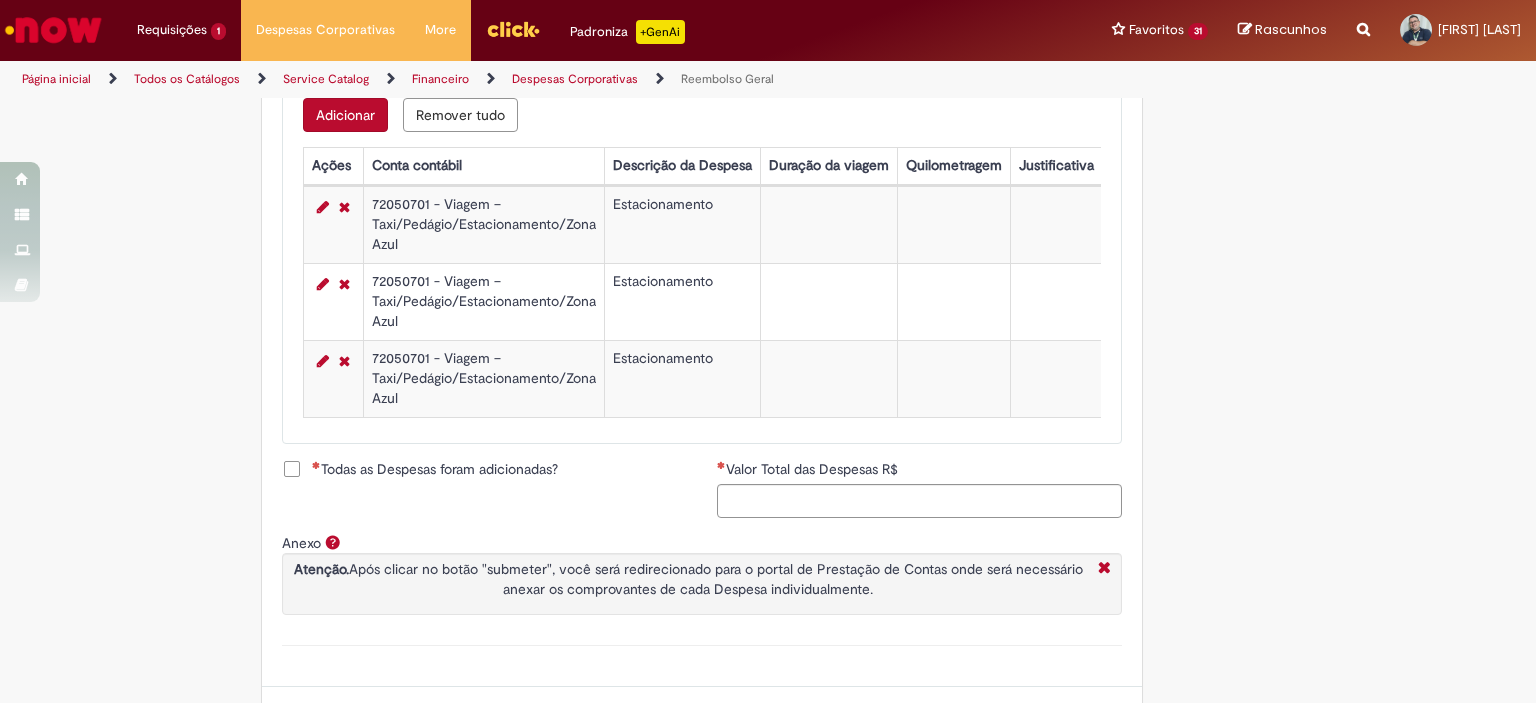 click on "Todas as Despesas foram adicionadas?" at bounding box center (435, 469) 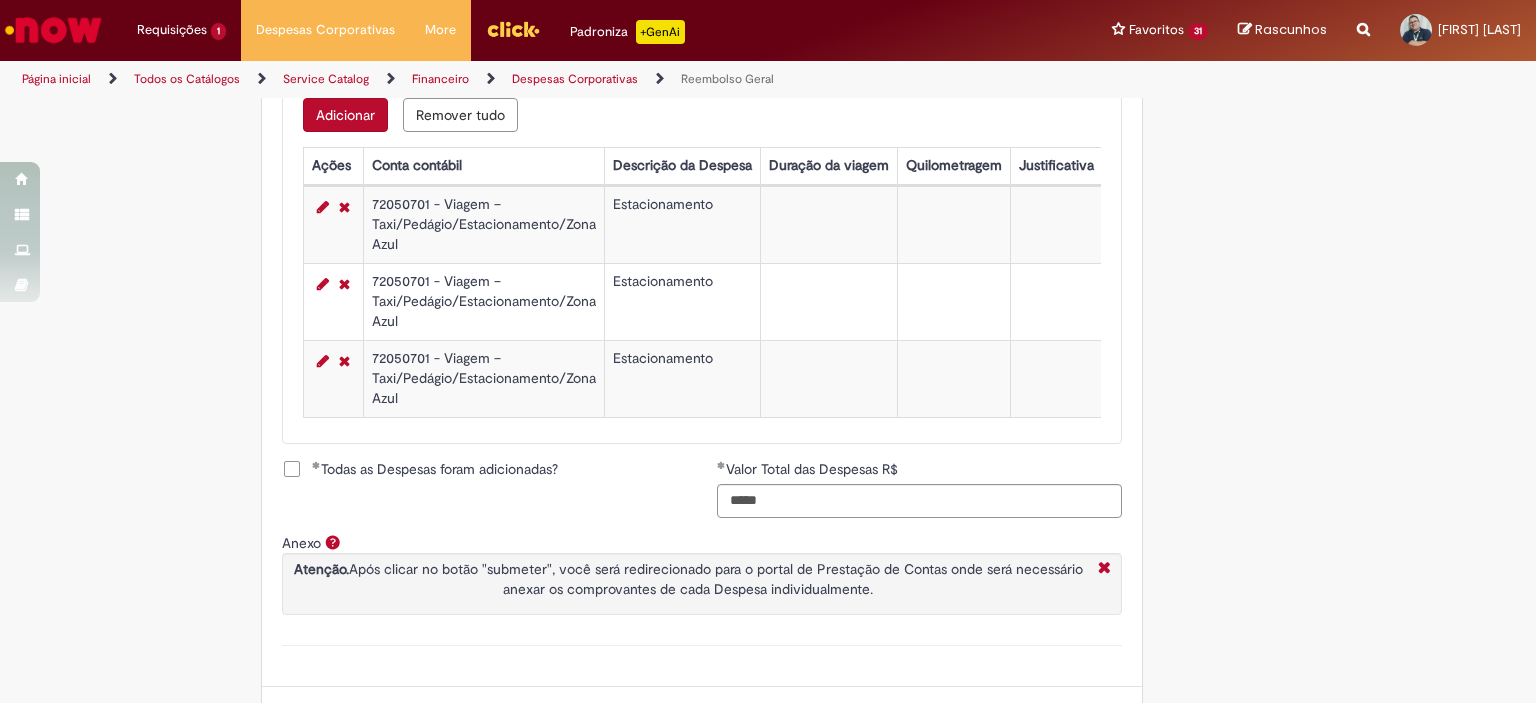 scroll, scrollTop: 981, scrollLeft: 0, axis: vertical 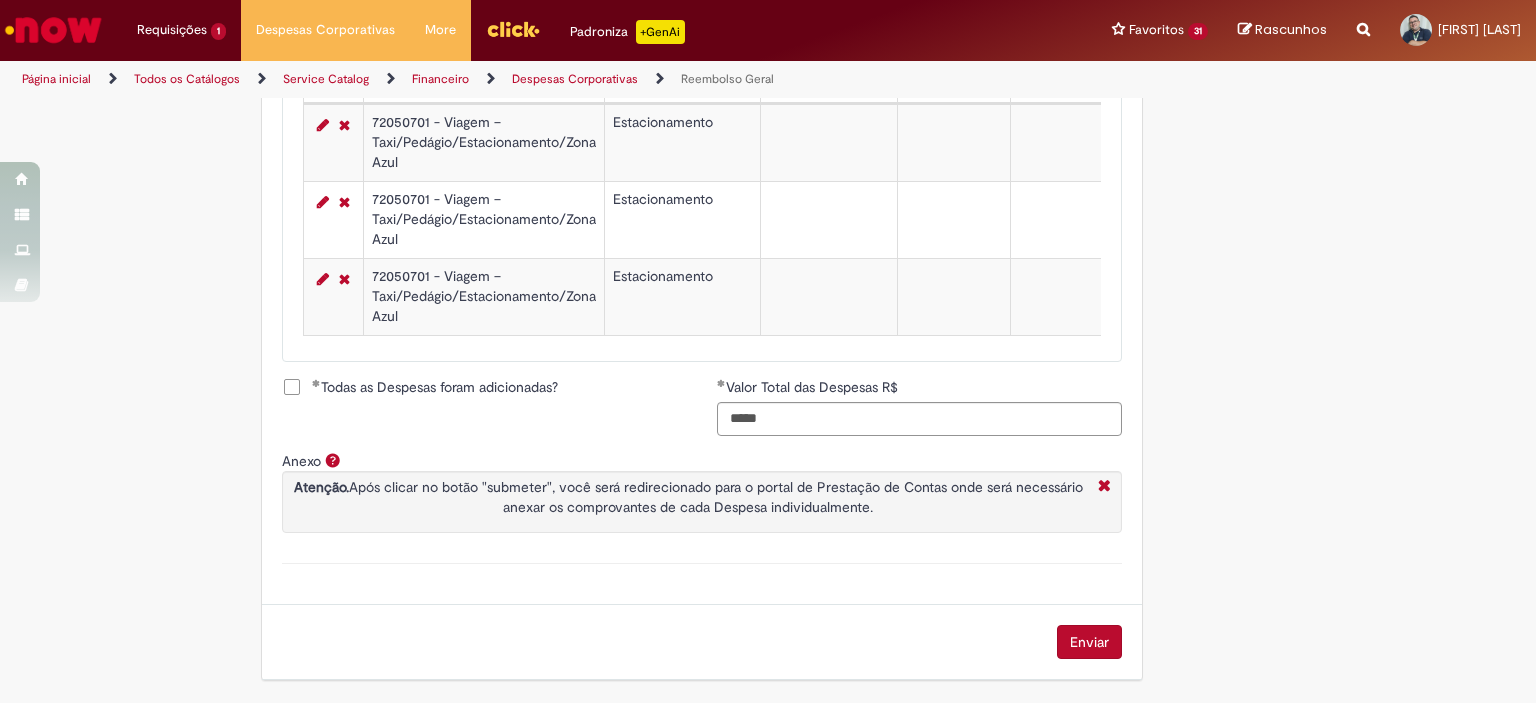 click on "Enviar" at bounding box center [1089, 642] 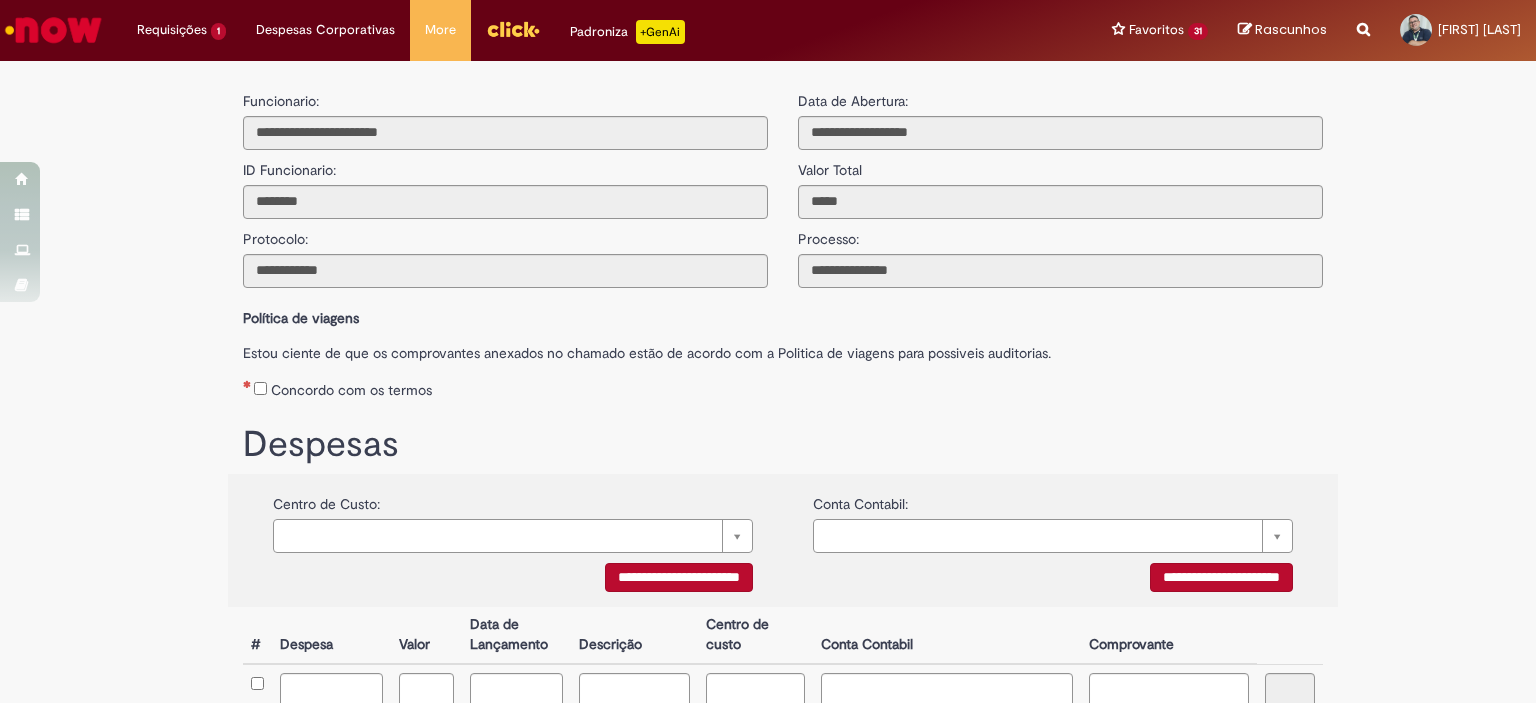 scroll, scrollTop: 0, scrollLeft: 0, axis: both 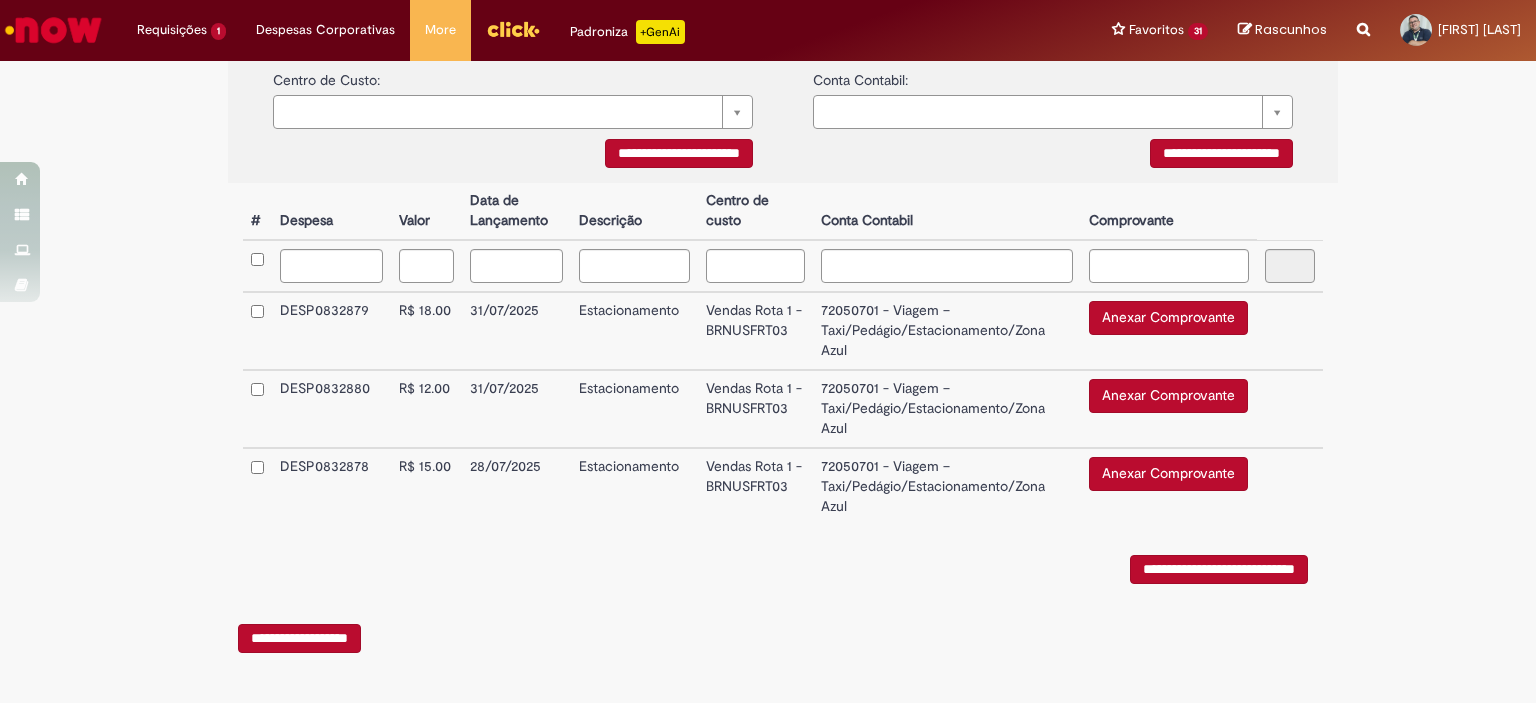 click on "Anexar Comprovante" at bounding box center (1168, 474) 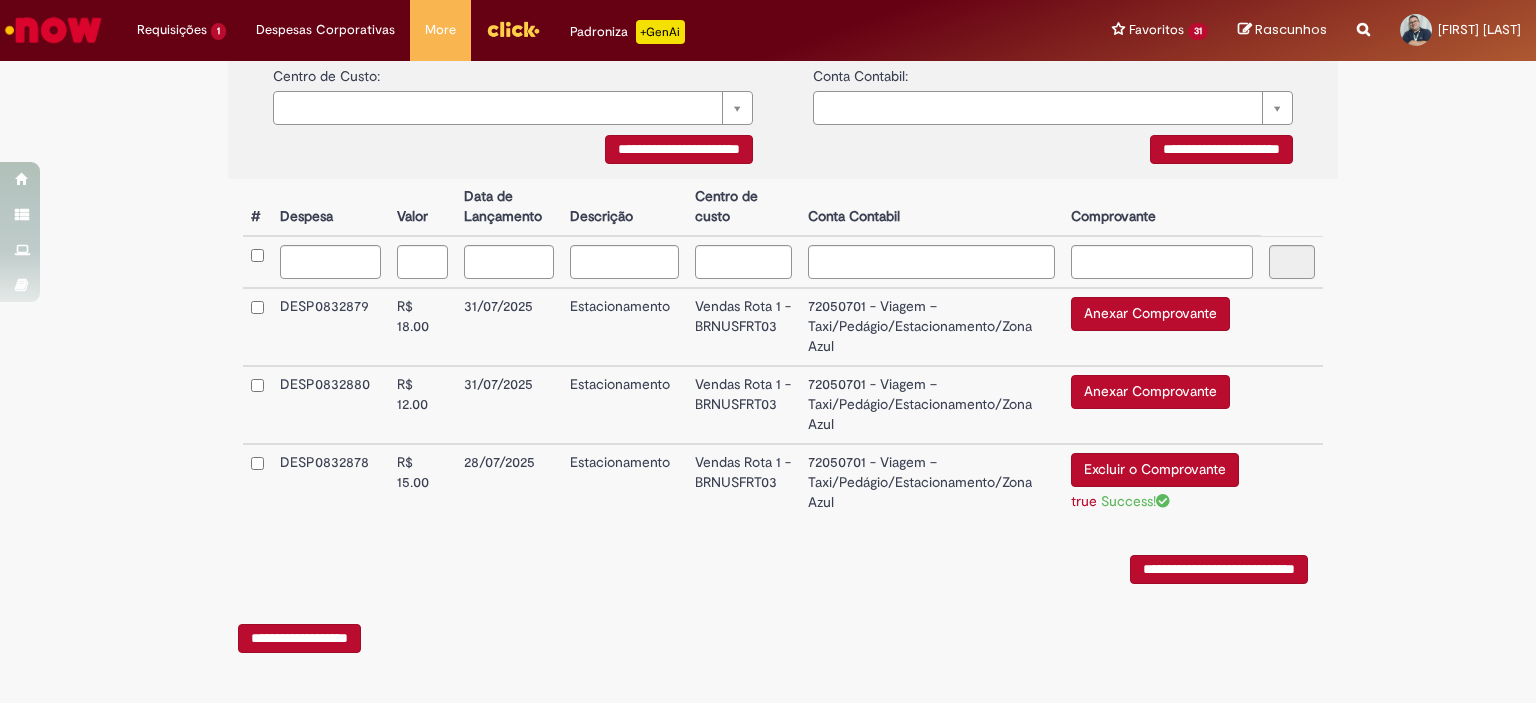 click on "Anexar Comprovante" at bounding box center (1150, 314) 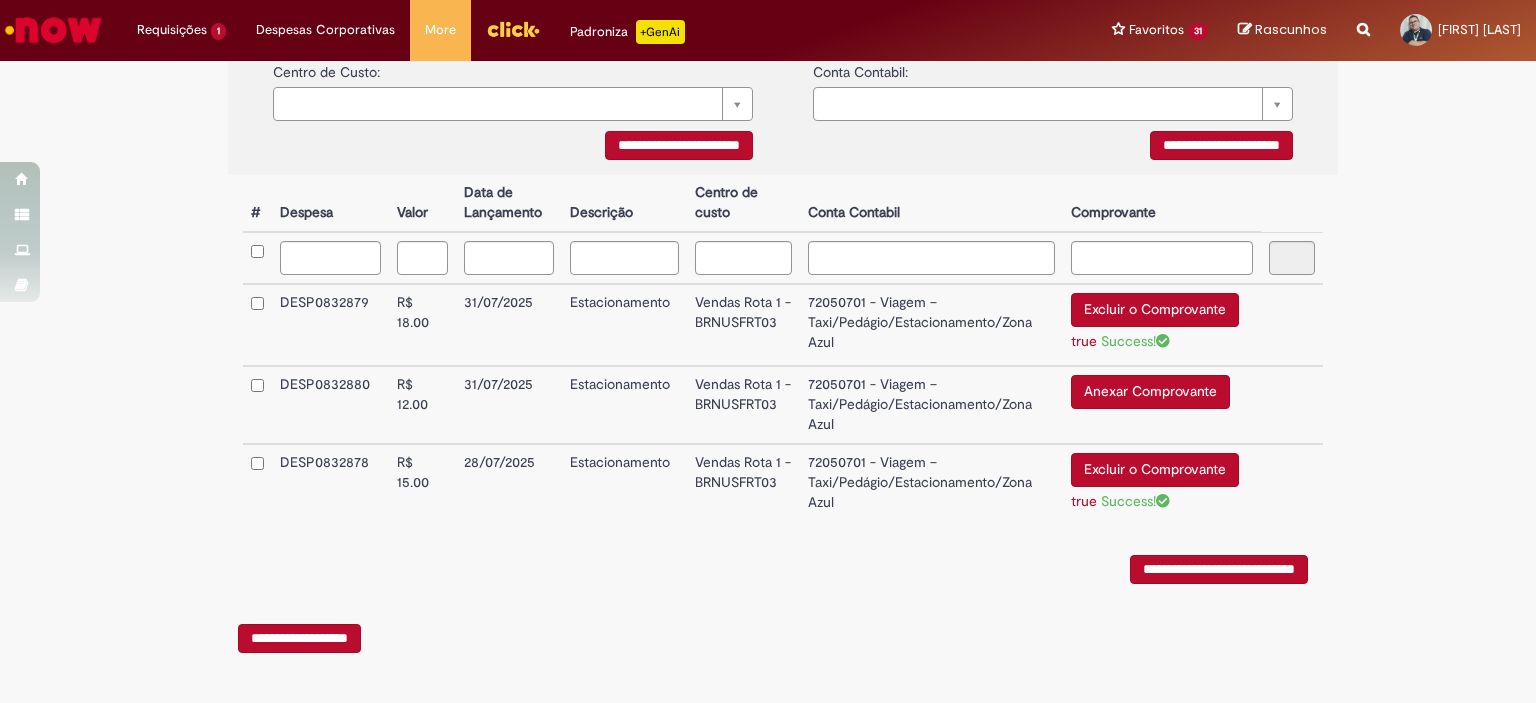click on "Anexar Comprovante" at bounding box center [1150, 392] 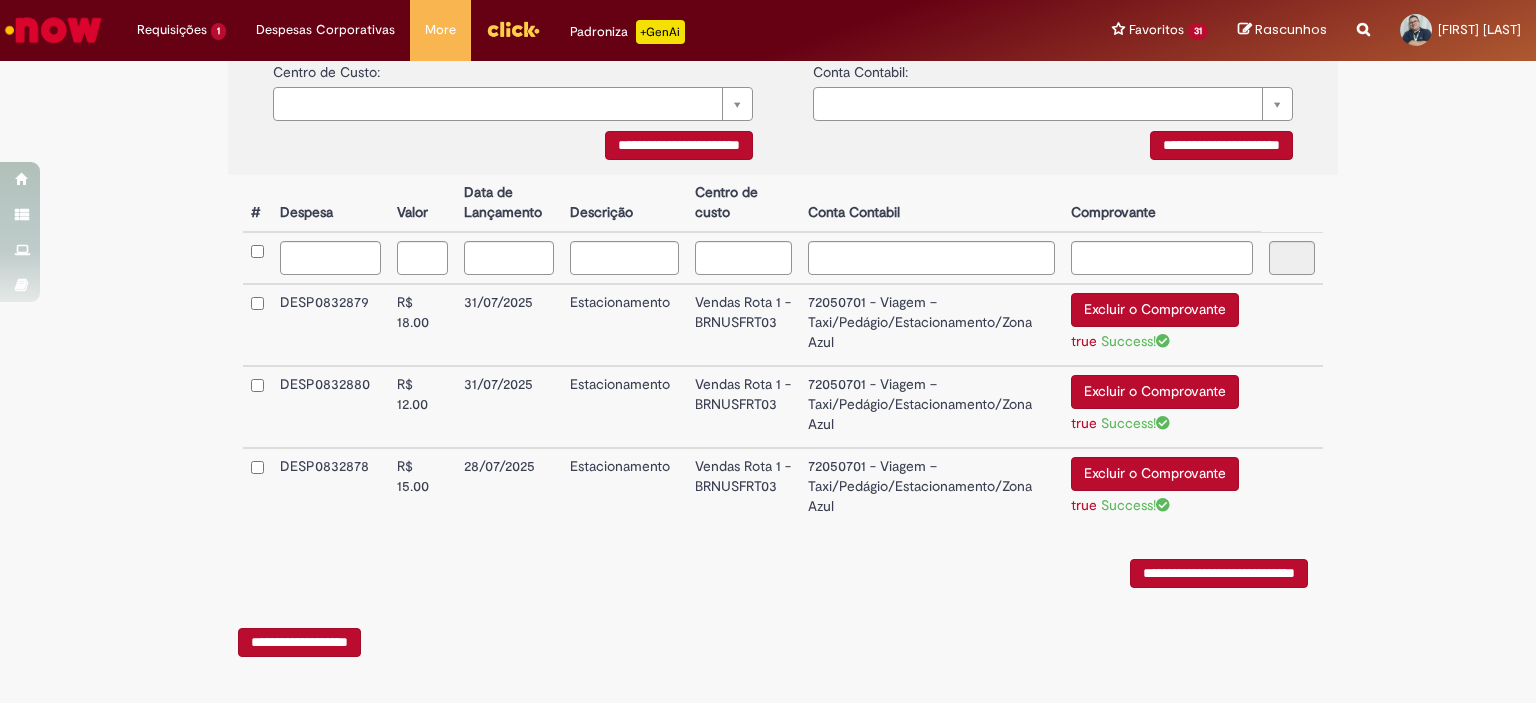 click on "**********" at bounding box center (1219, 573) 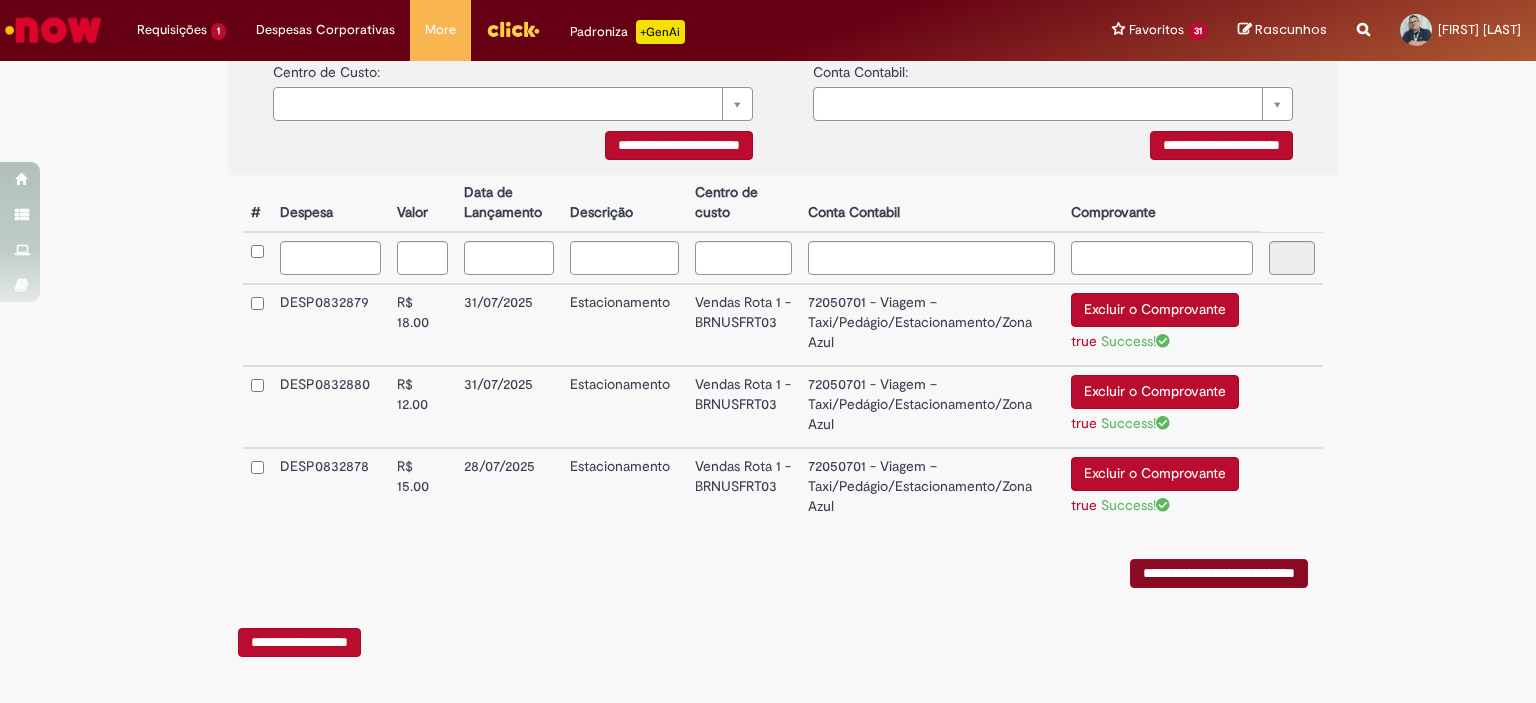scroll, scrollTop: 0, scrollLeft: 0, axis: both 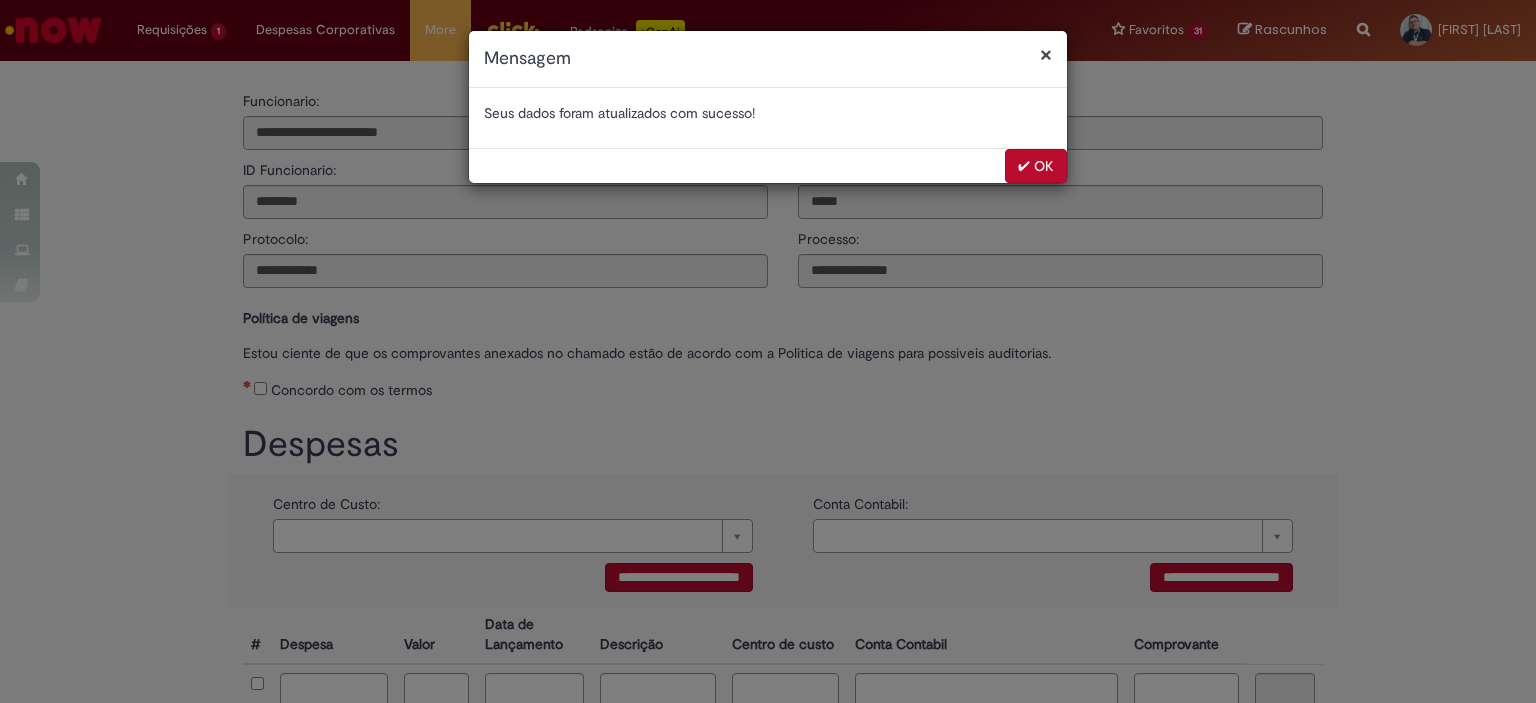 click on "✔ OK" at bounding box center [1036, 166] 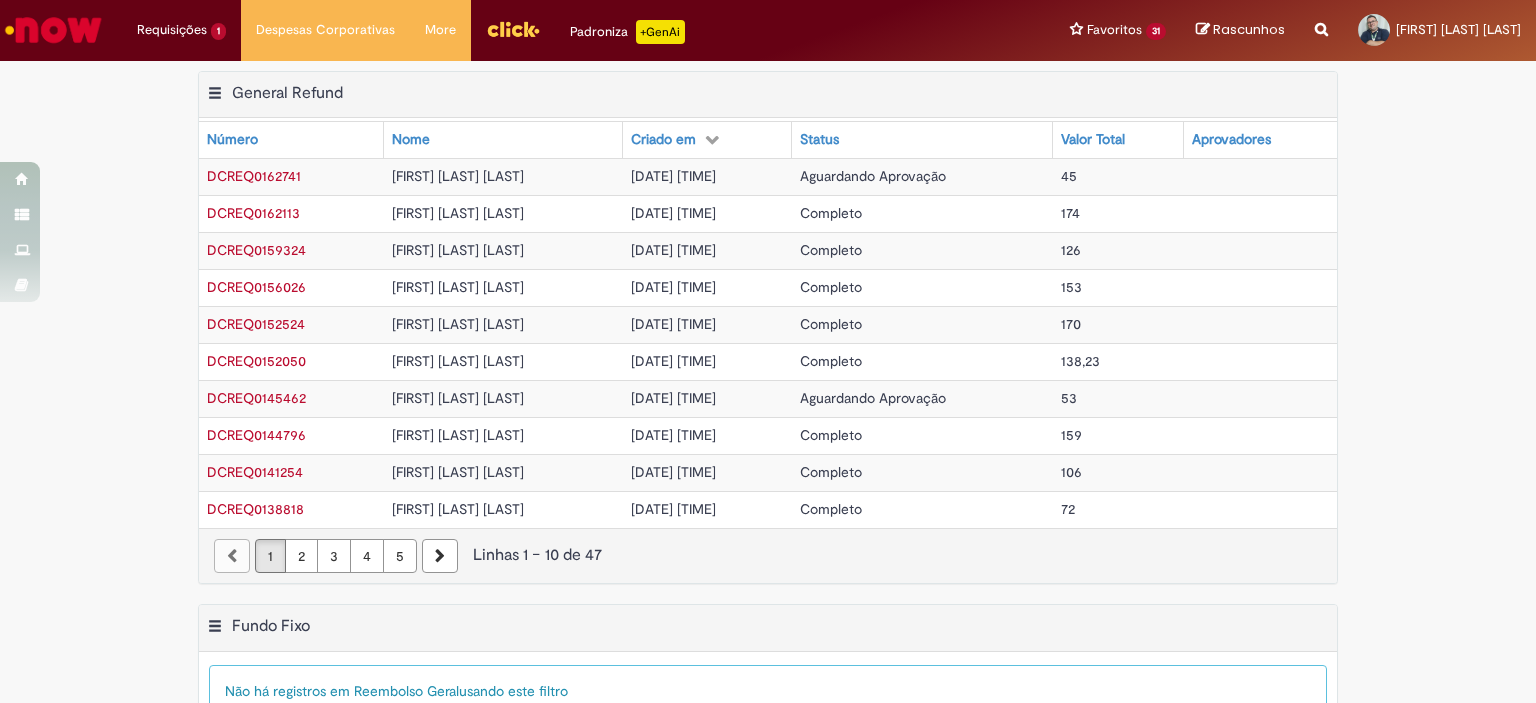 scroll, scrollTop: 0, scrollLeft: 0, axis: both 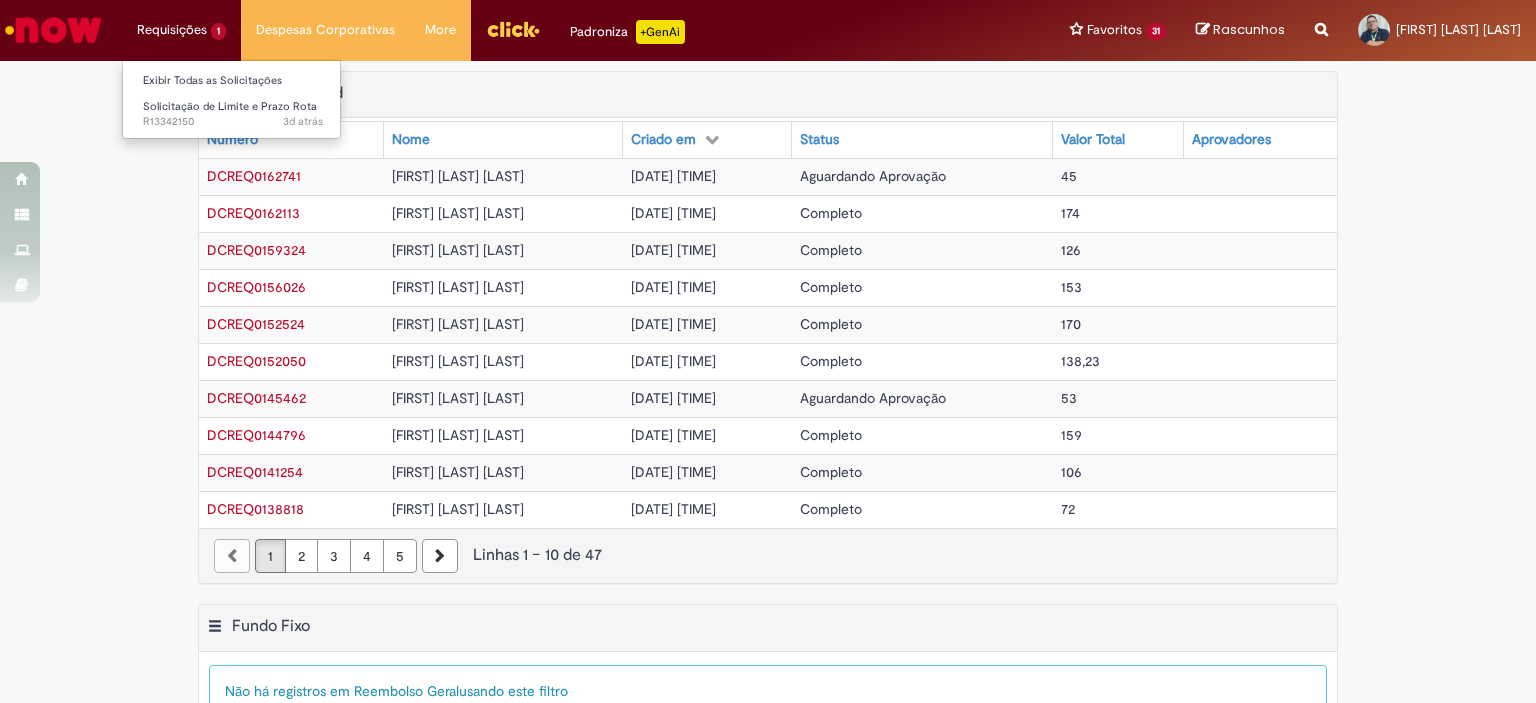 click on "Requisições   1
Exibir Todas as Solicitações
Solicitação de Limite e Prazo Rota
3d atrás 3 dias atrás  R13342150" at bounding box center (181, 30) 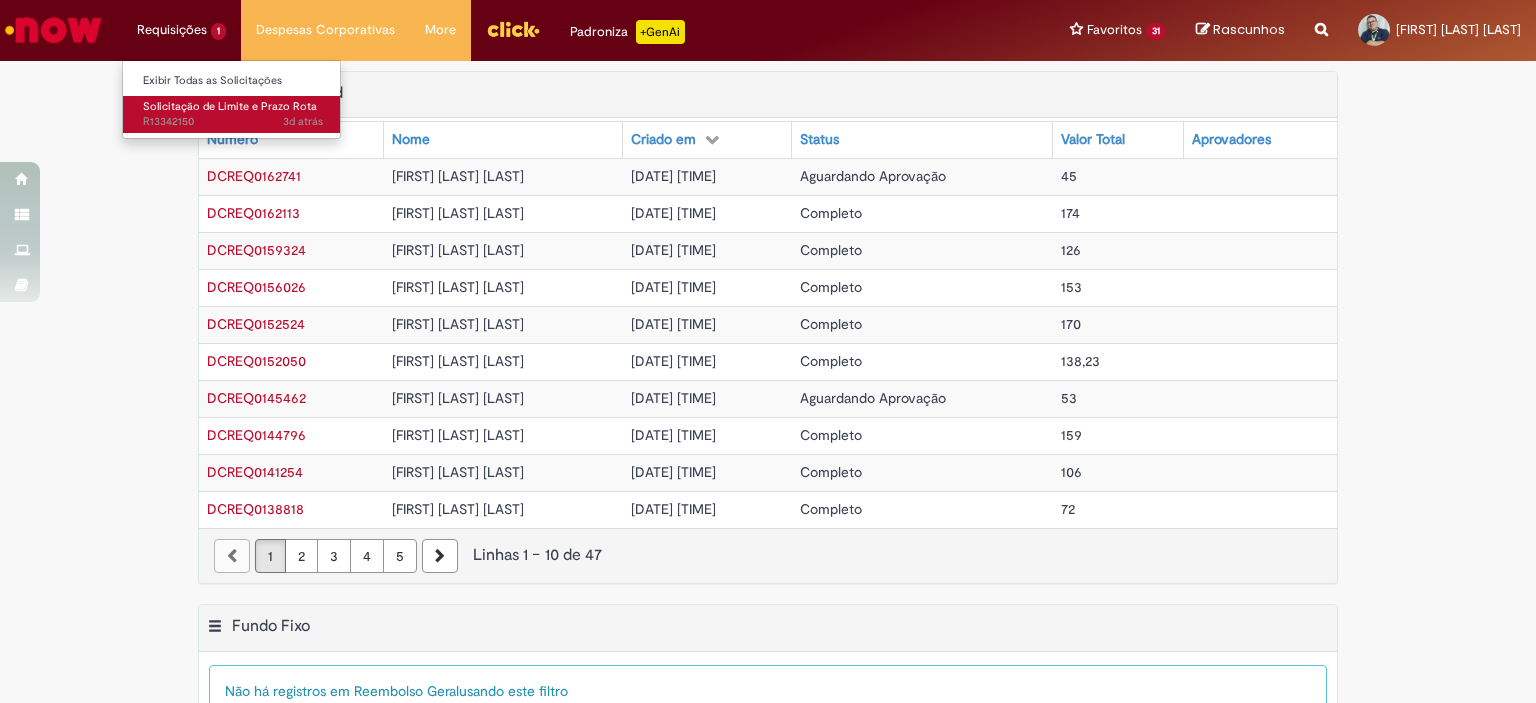 click on "3d atrás 3 dias atrás  R13342150" at bounding box center (233, 122) 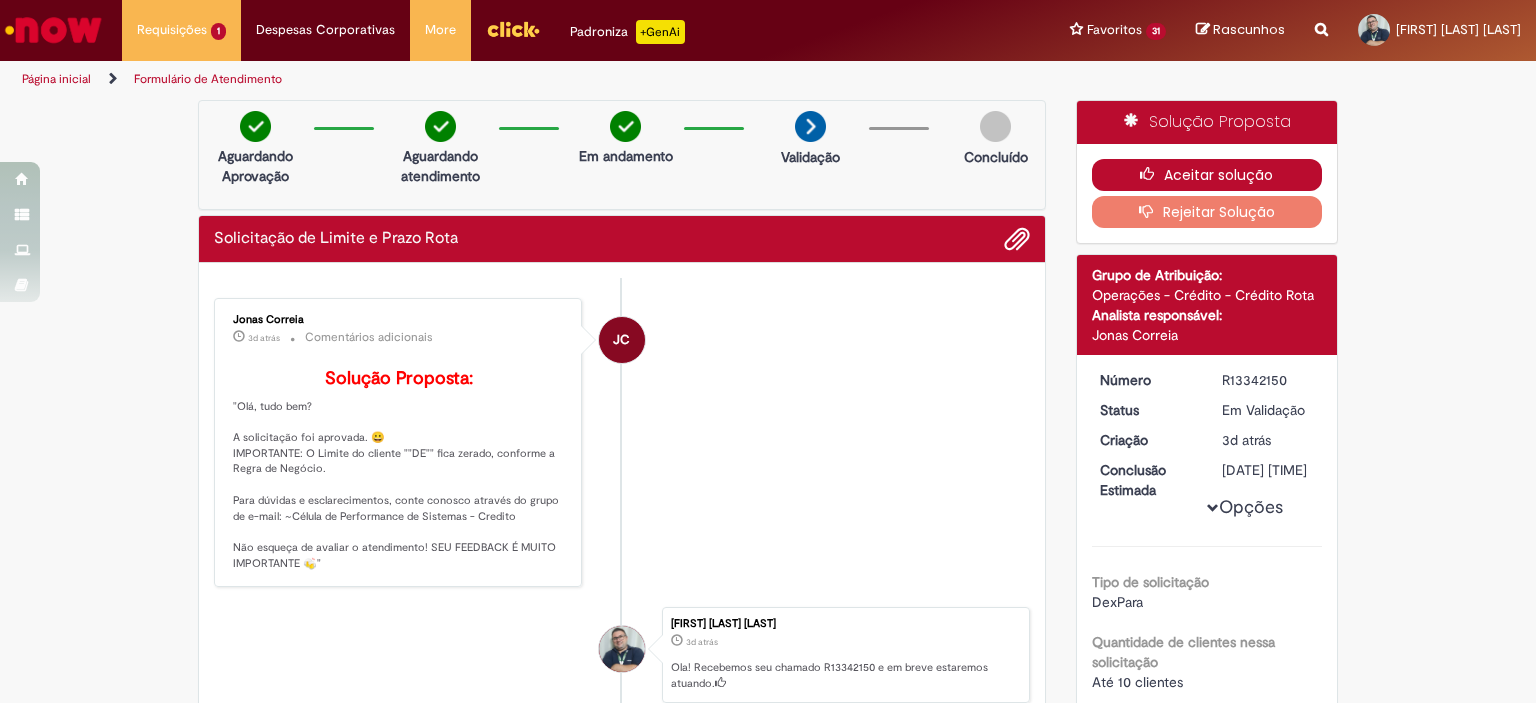 click on "Aceitar solução" at bounding box center (1207, 175) 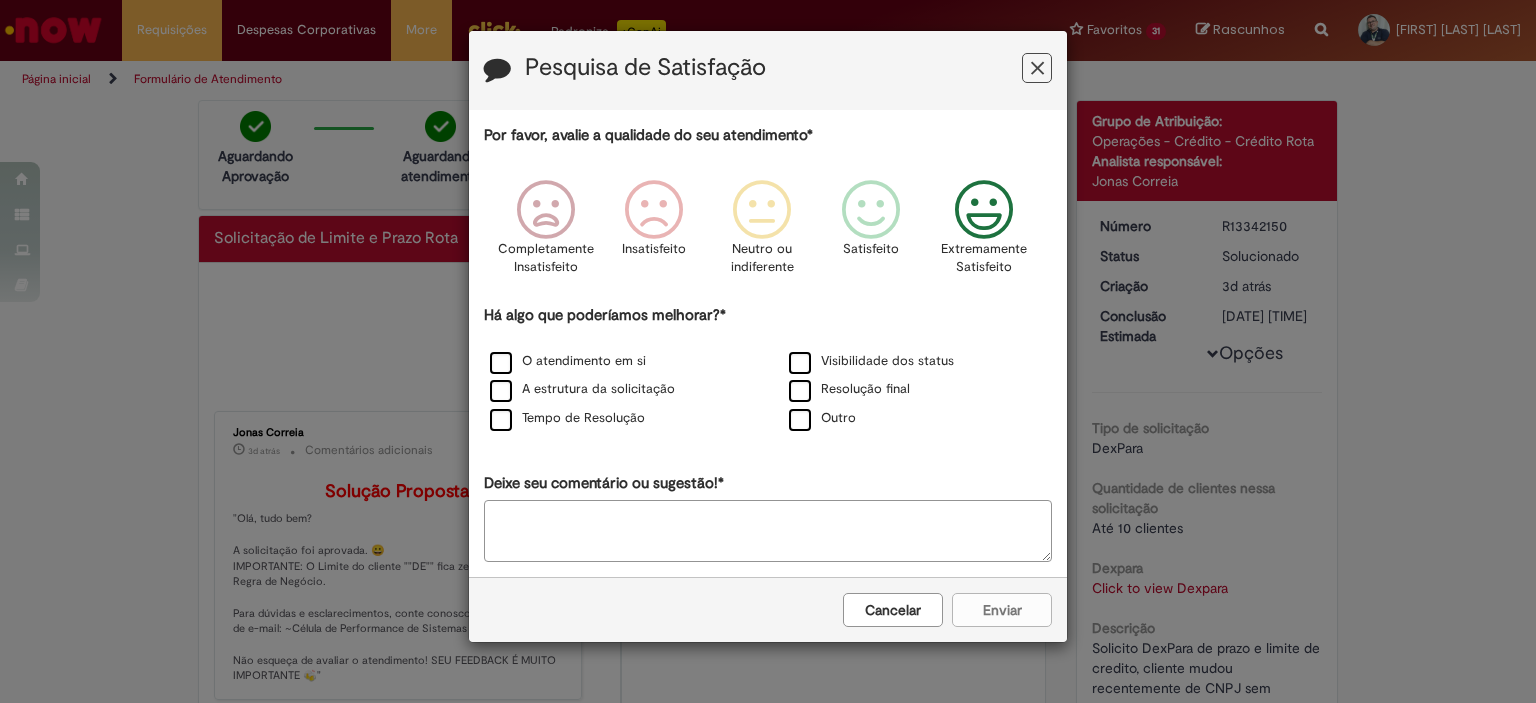 click at bounding box center [984, 210] 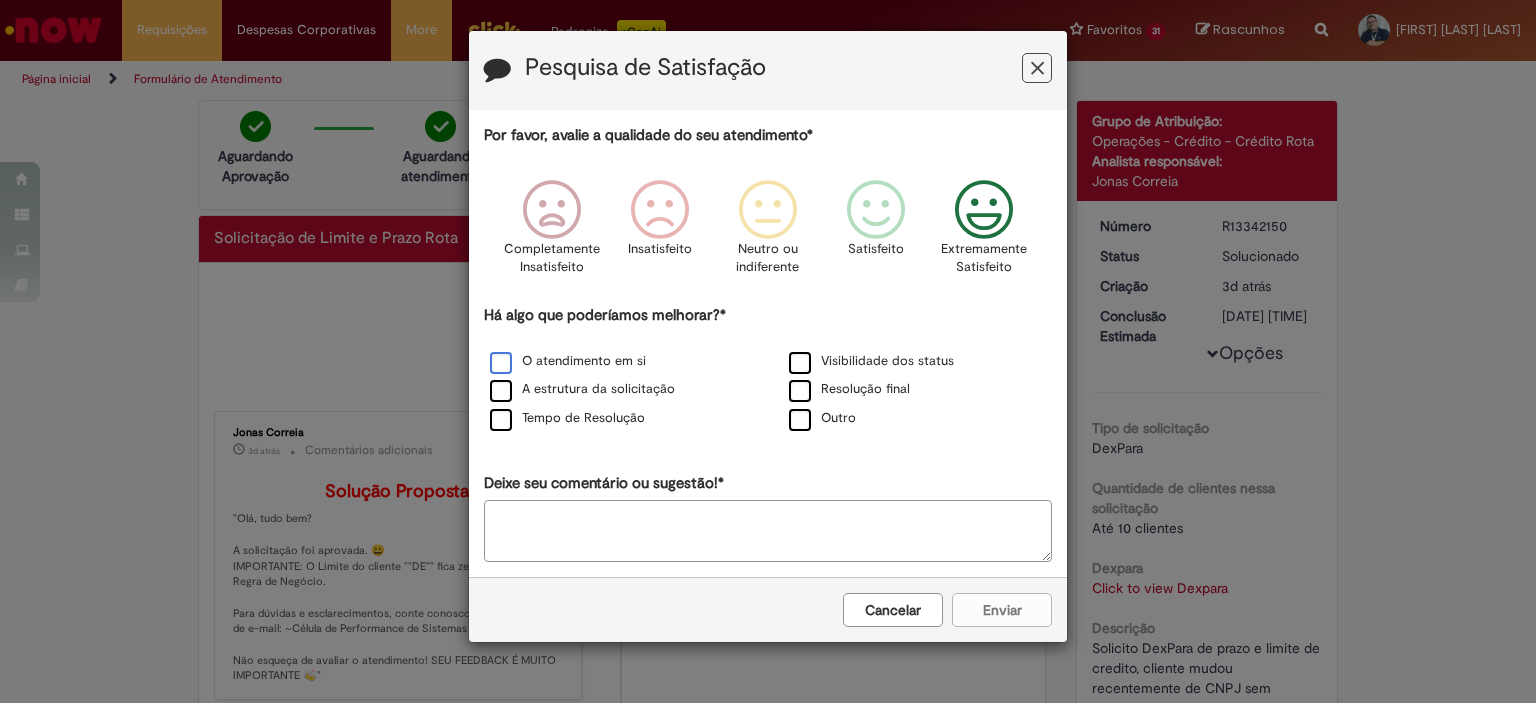 click on "O atendimento em si" at bounding box center (568, 361) 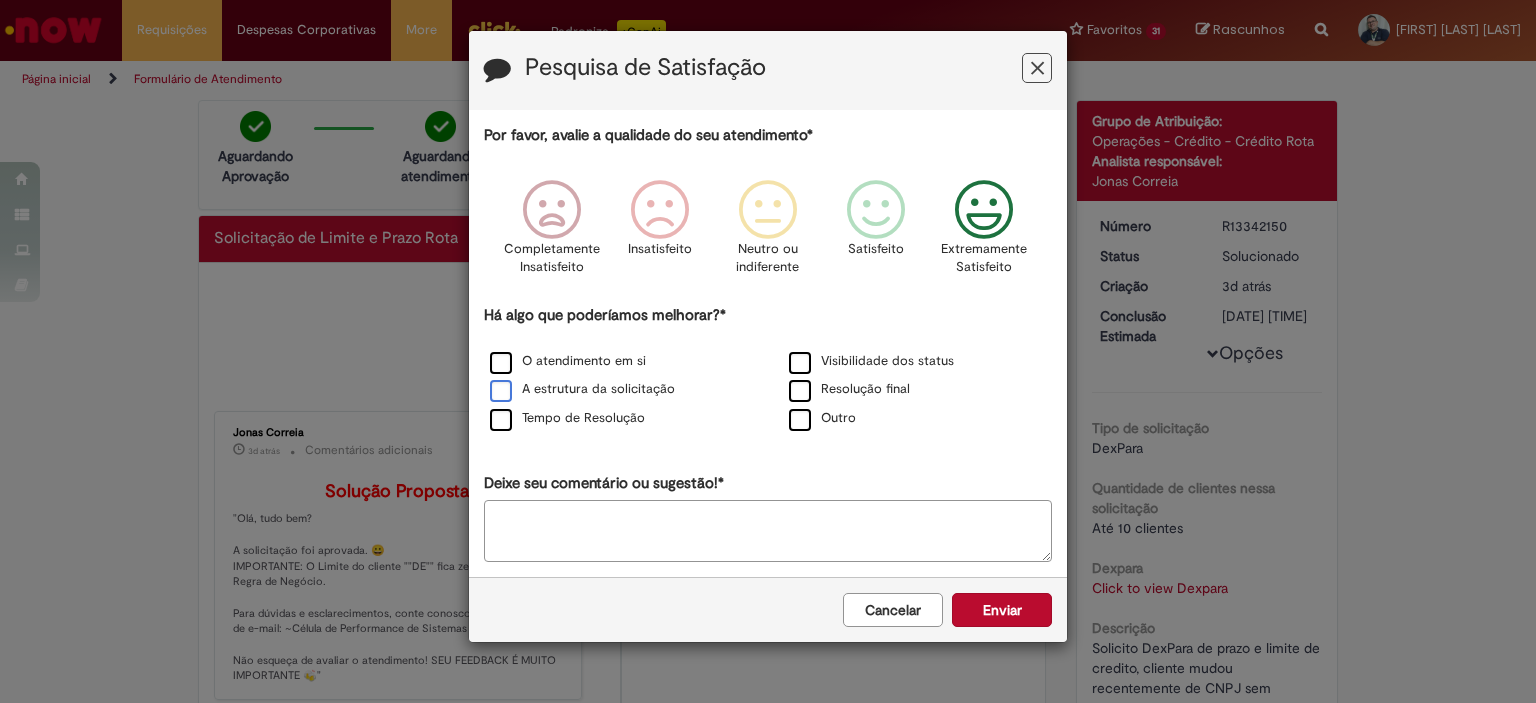 click on "A estrutura da solicitação" at bounding box center [582, 389] 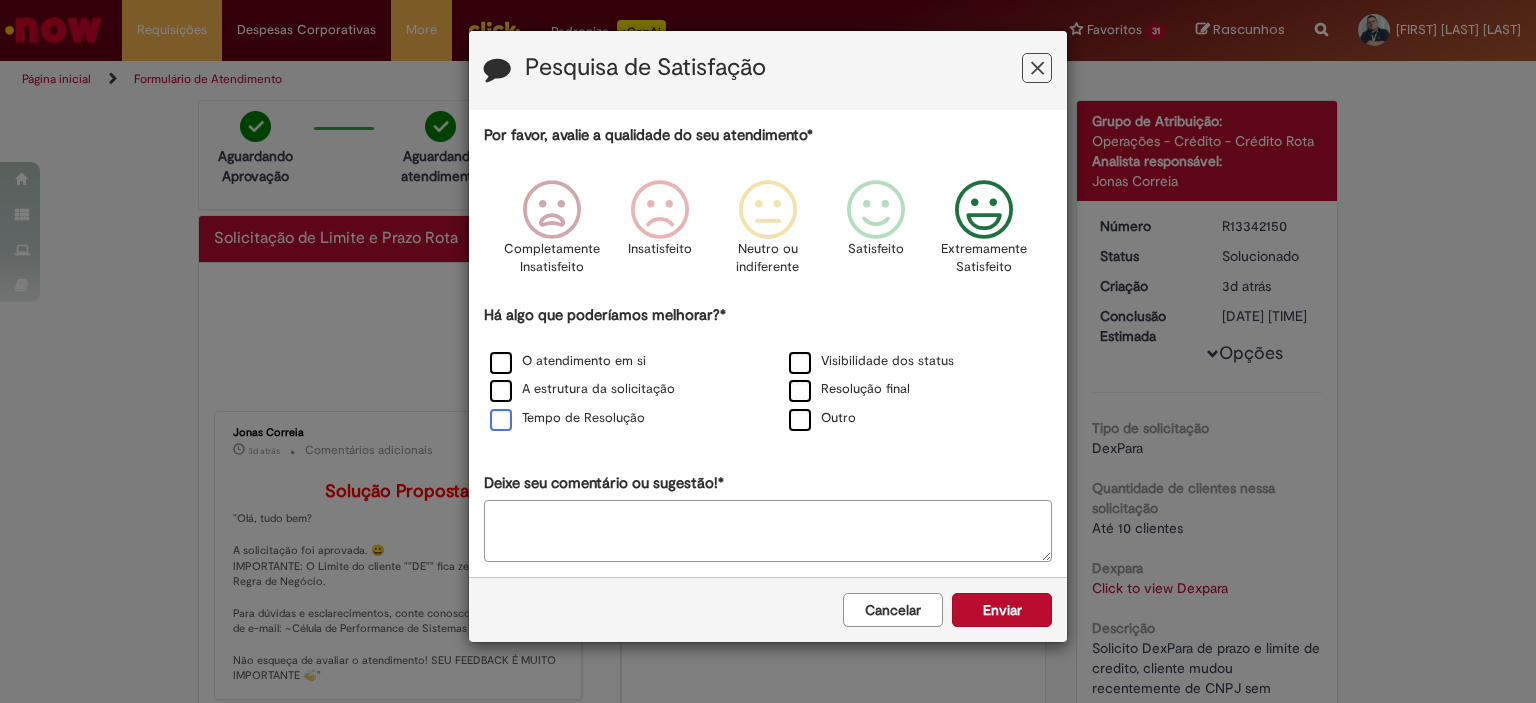 click on "Tempo de Resolução" at bounding box center [567, 418] 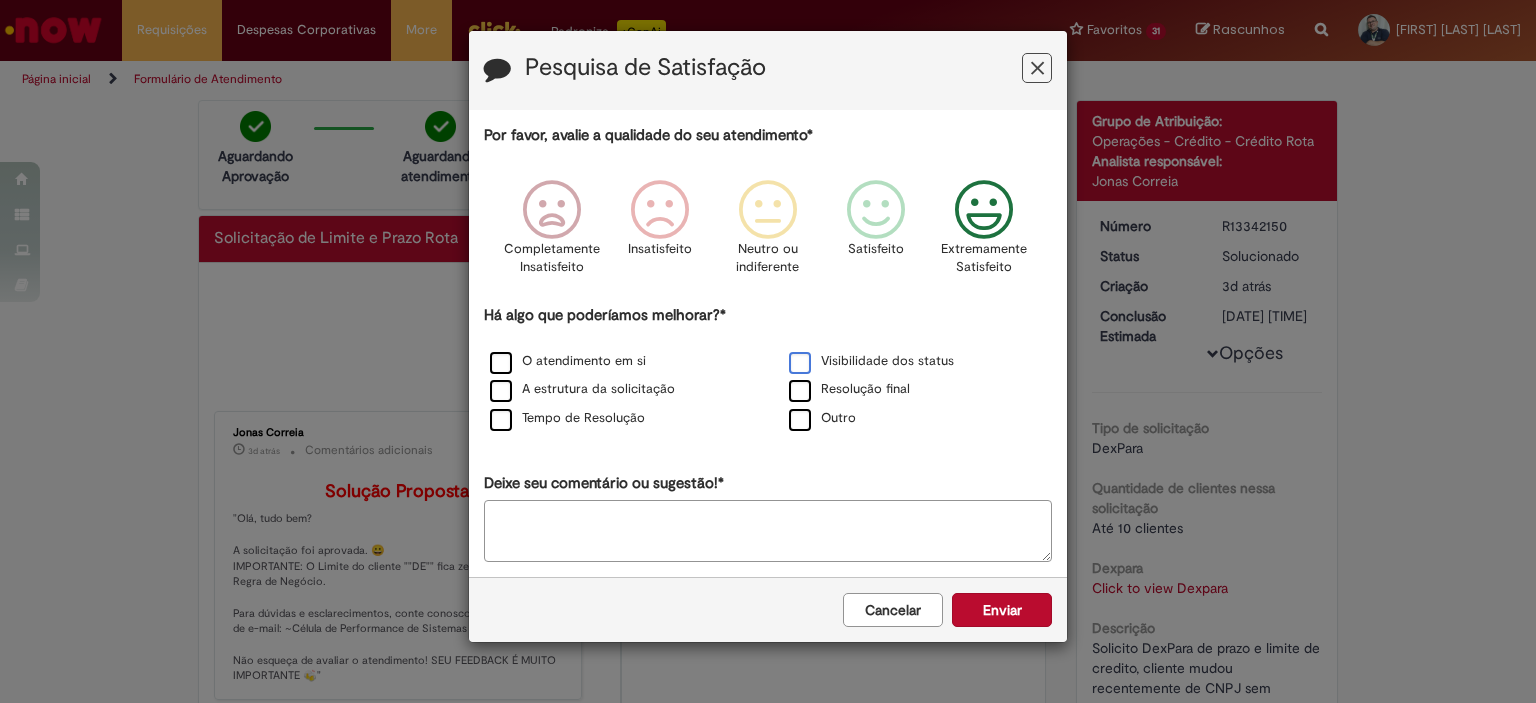 click on "Visibilidade dos status" at bounding box center (871, 361) 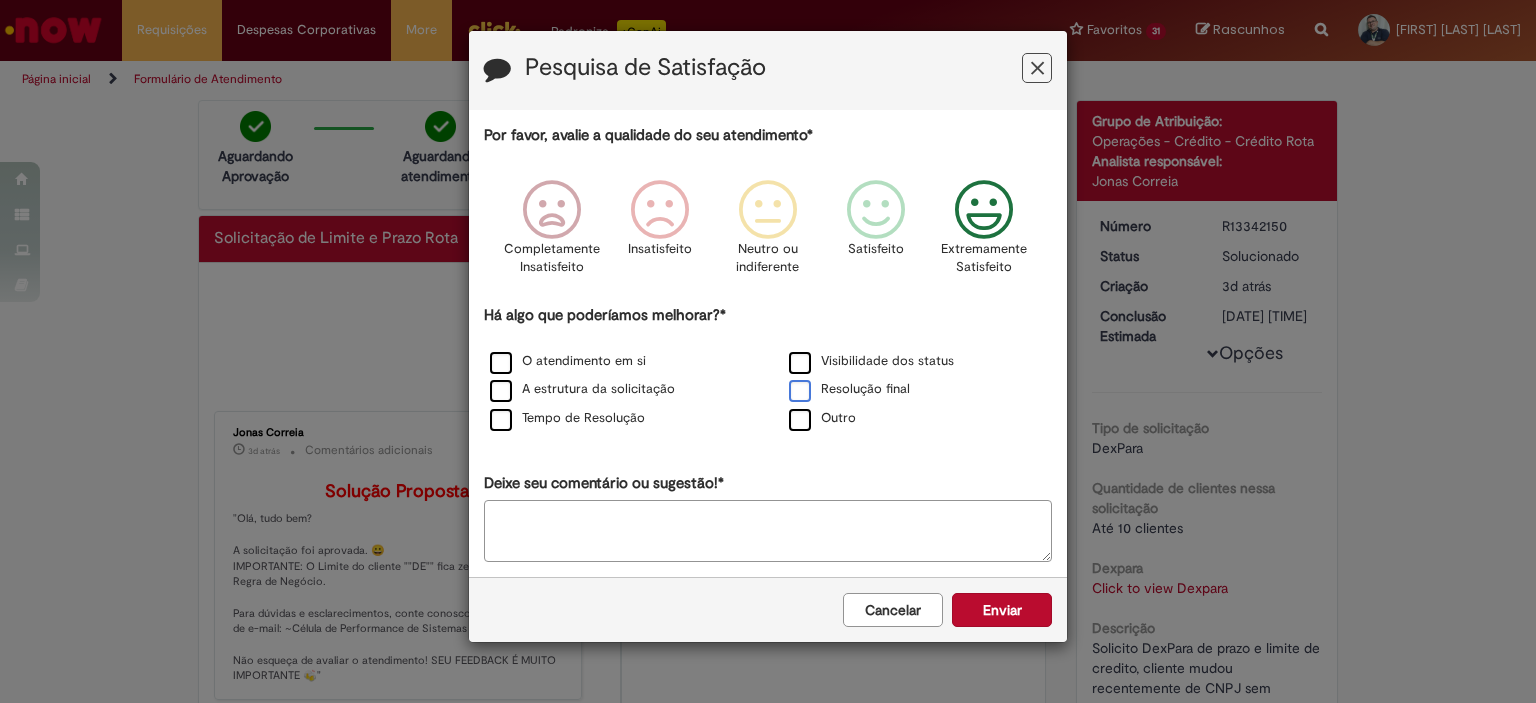 click on "Resolução final" at bounding box center (849, 389) 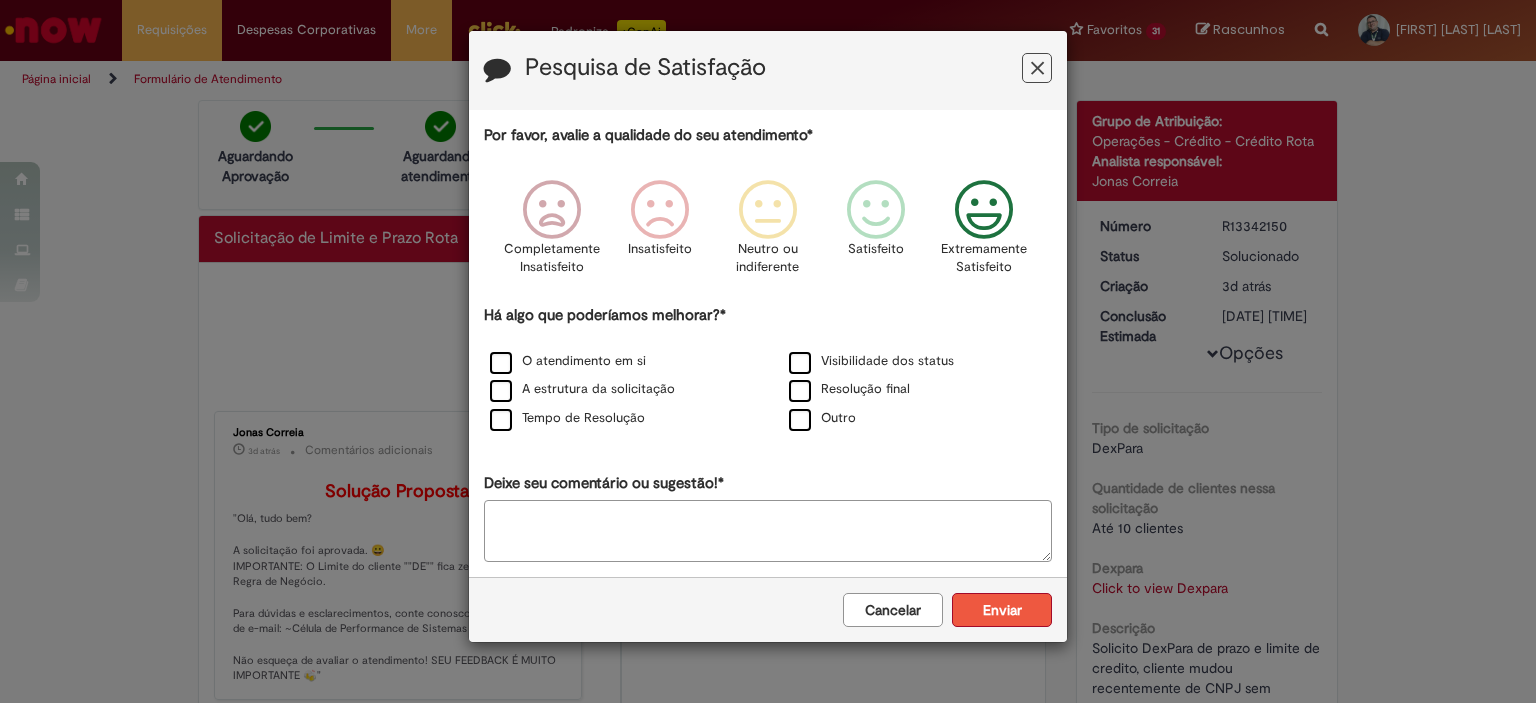 click on "Enviar" at bounding box center [1002, 610] 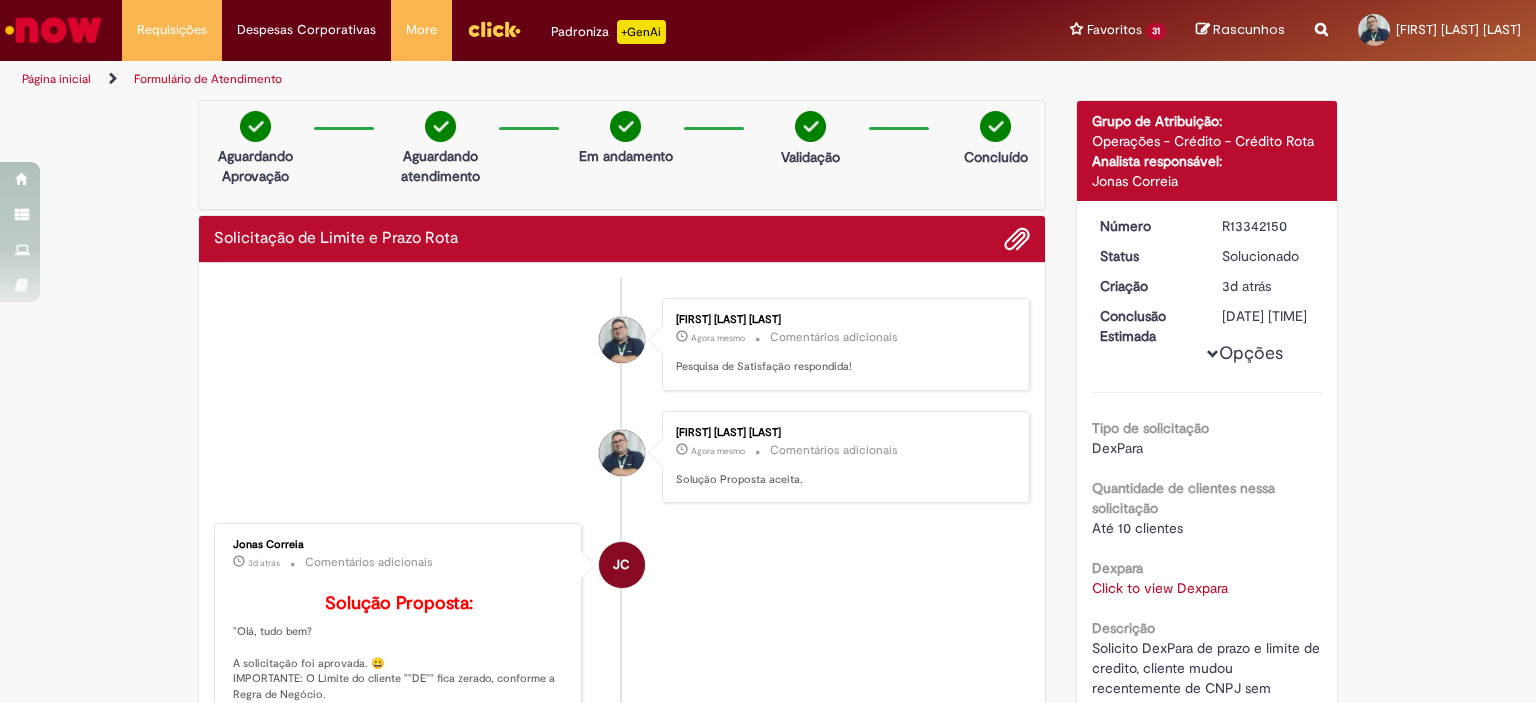 click on "Validação
Concluído
Solicitação de Limite e Prazo Rota
Enviar
[FIRST] [LAST] [LAST]
Agora mesmo Agora mesmo     Comentários adicionais
Pesquisa de Satisfação respondida!" at bounding box center [622, 577] 